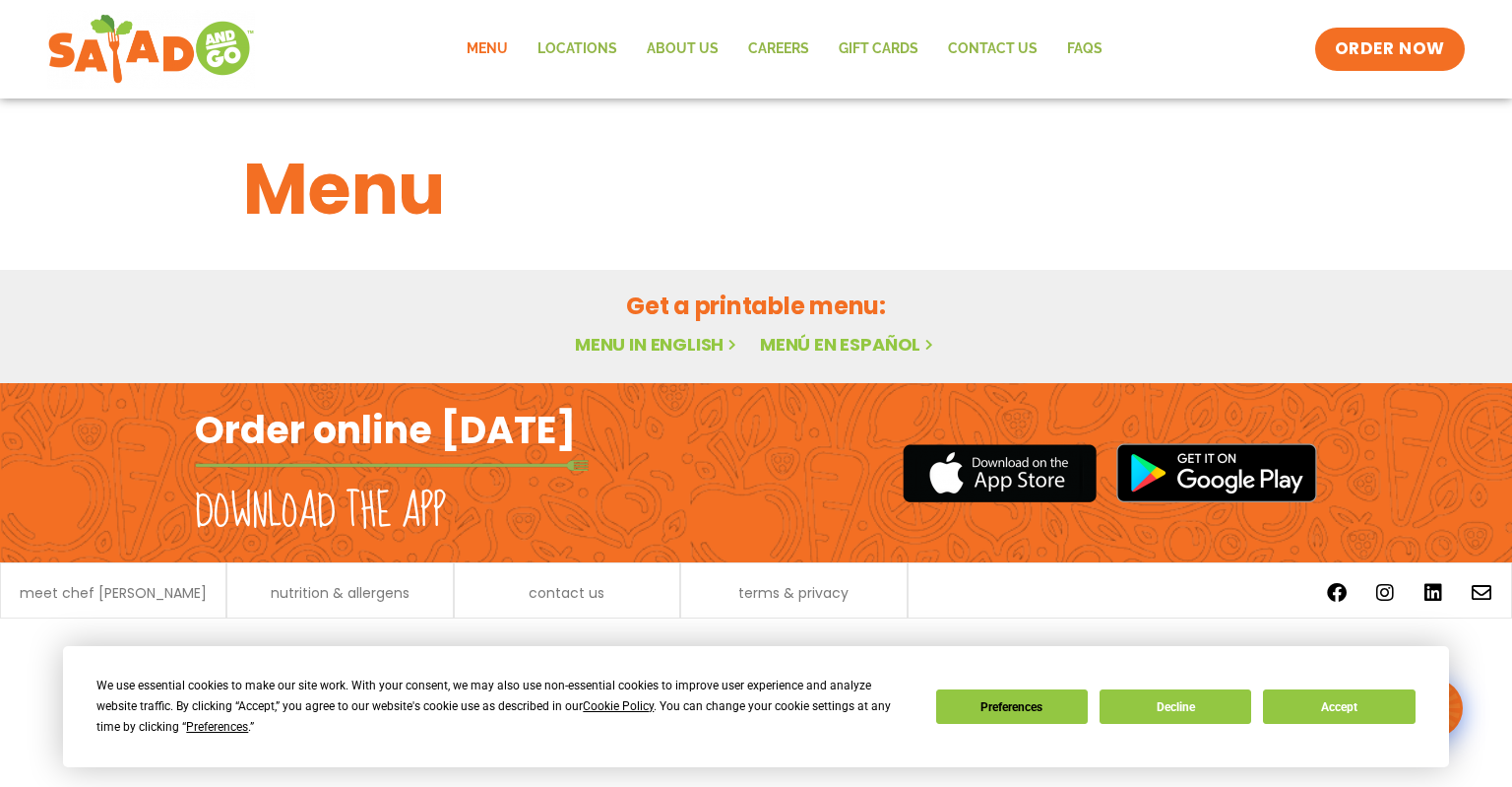 scroll, scrollTop: 0, scrollLeft: 0, axis: both 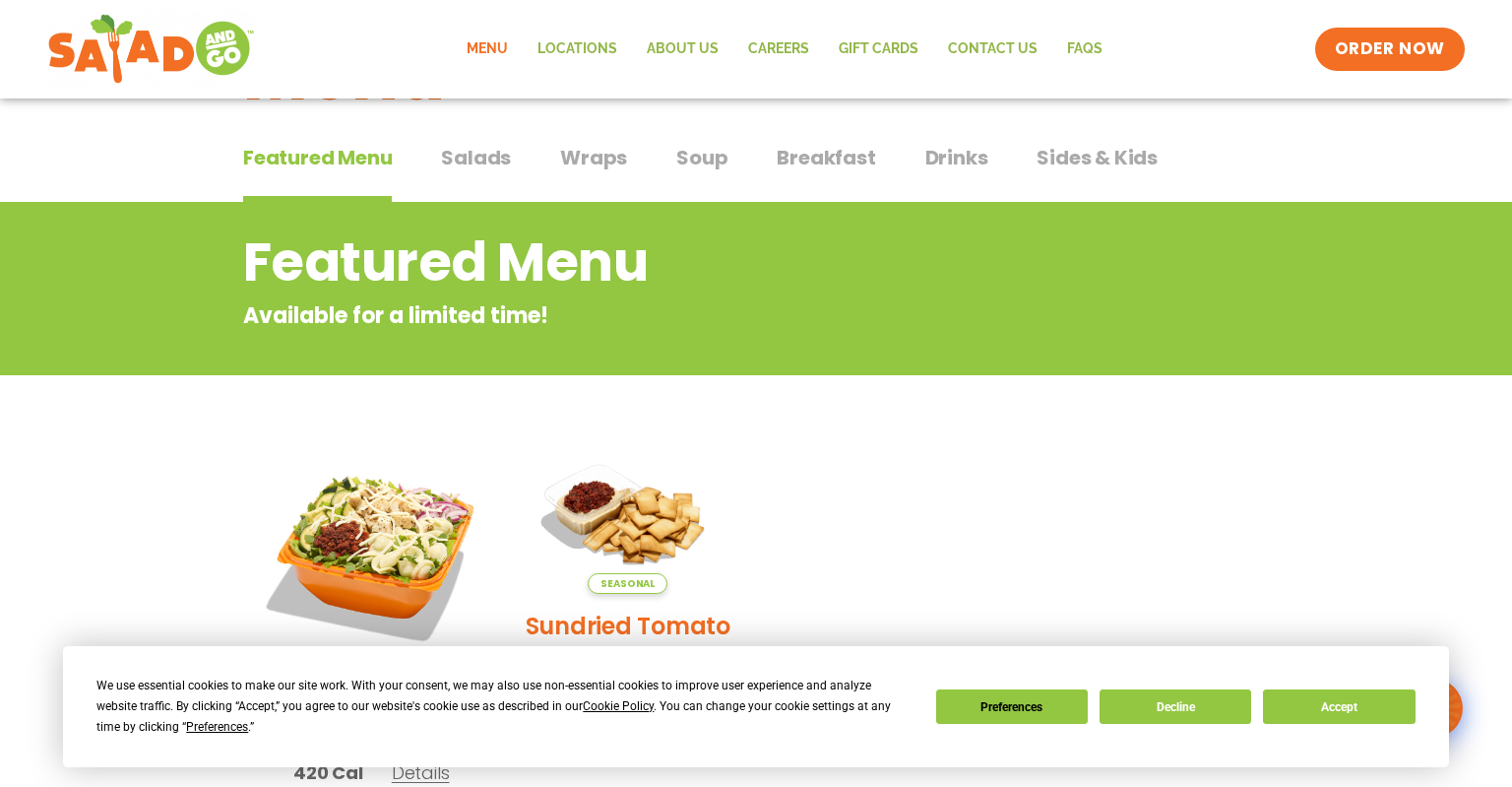 click on "Salads" at bounding box center [475, 158] 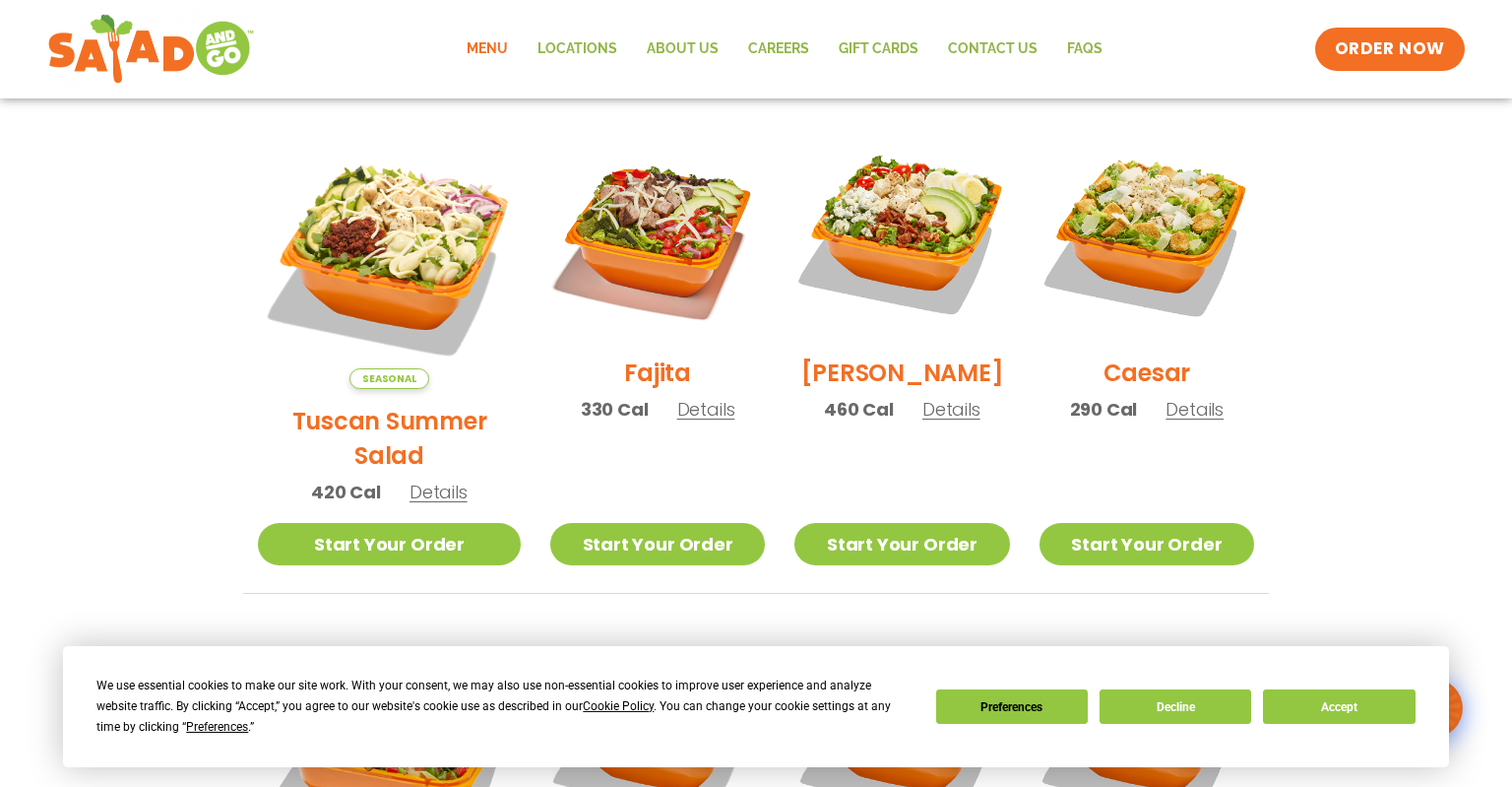 scroll, scrollTop: 531, scrollLeft: 0, axis: vertical 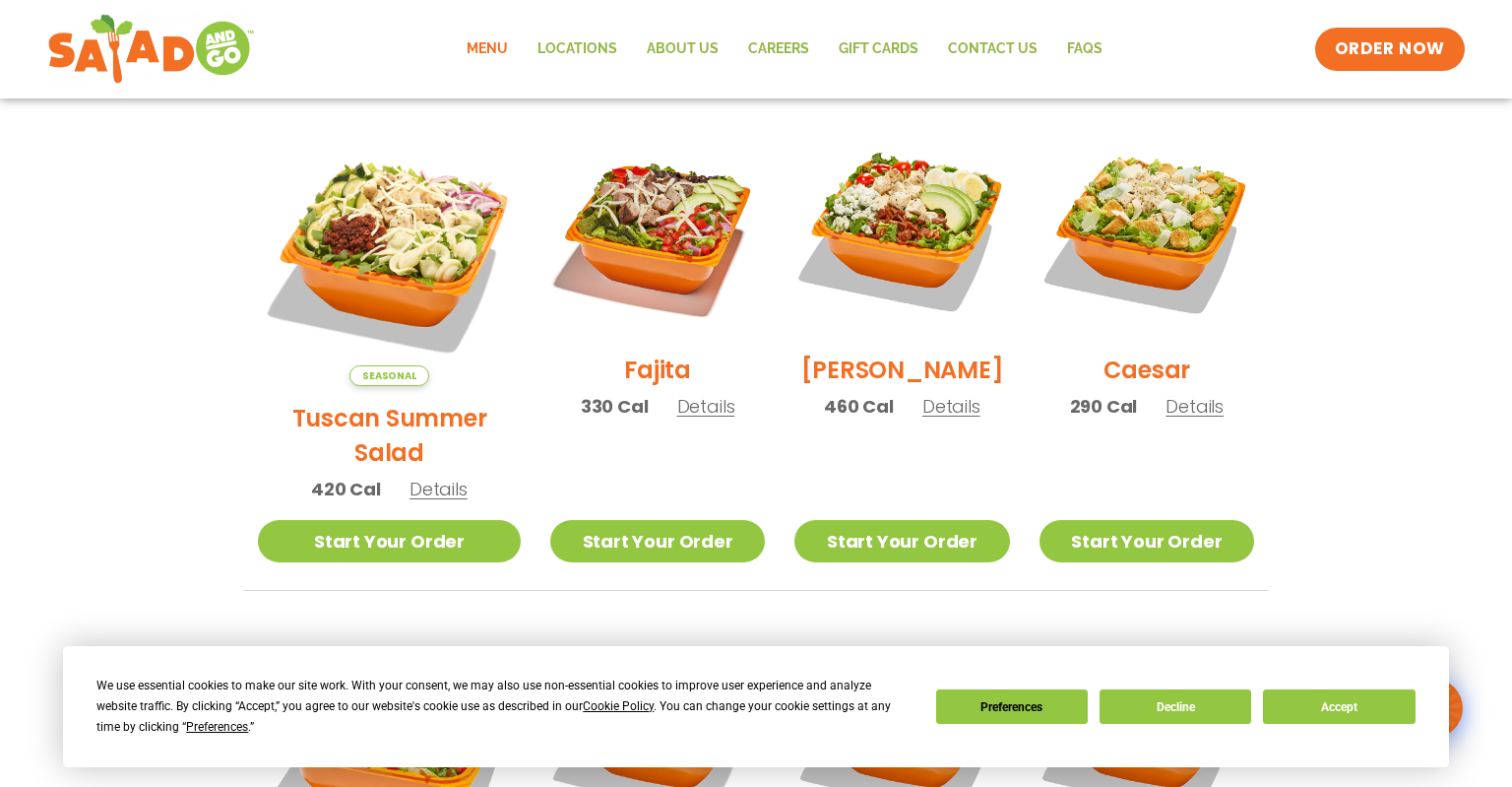 click on "Details" at bounding box center [438, 489] 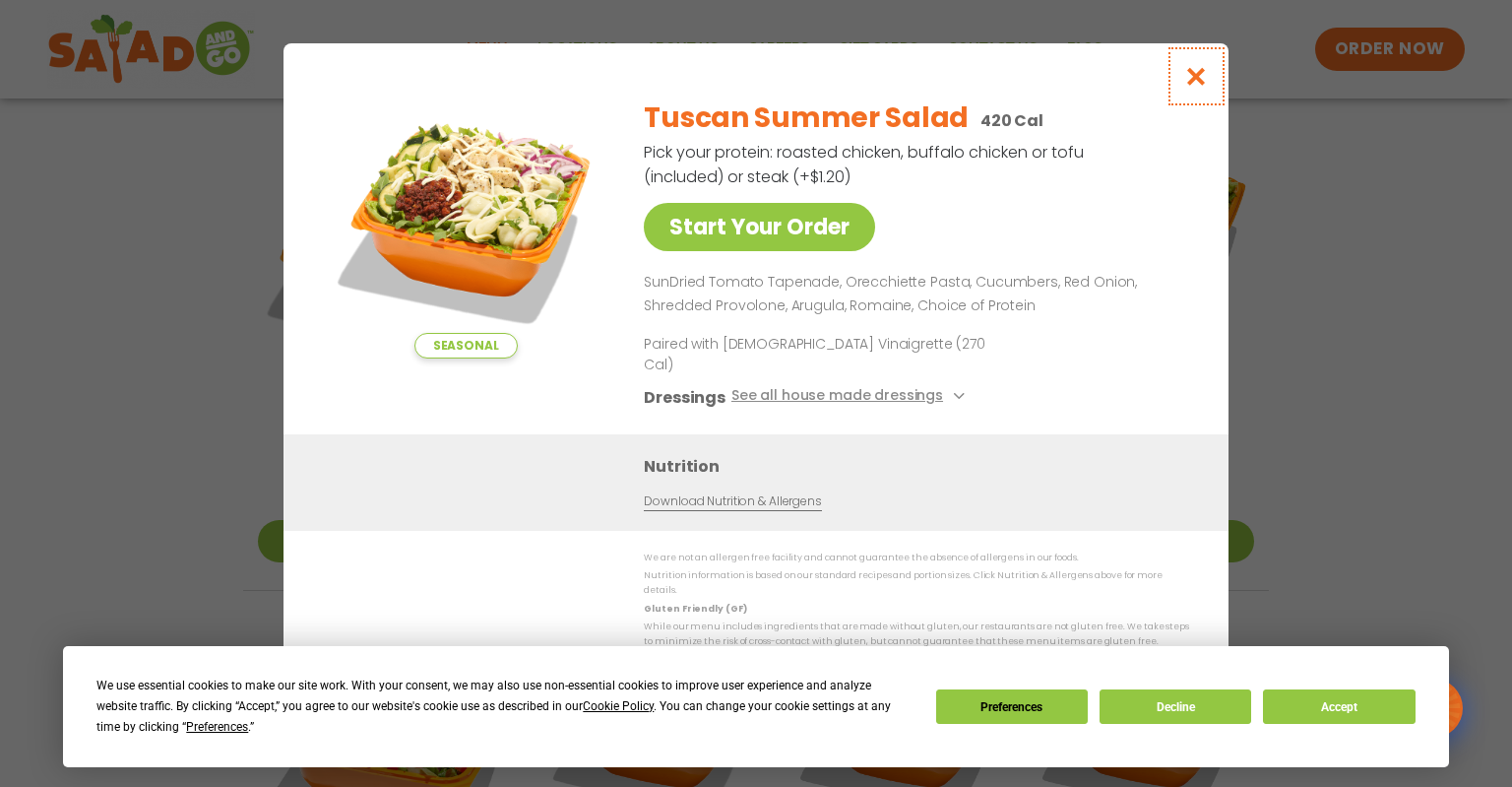 click at bounding box center (1196, 76) 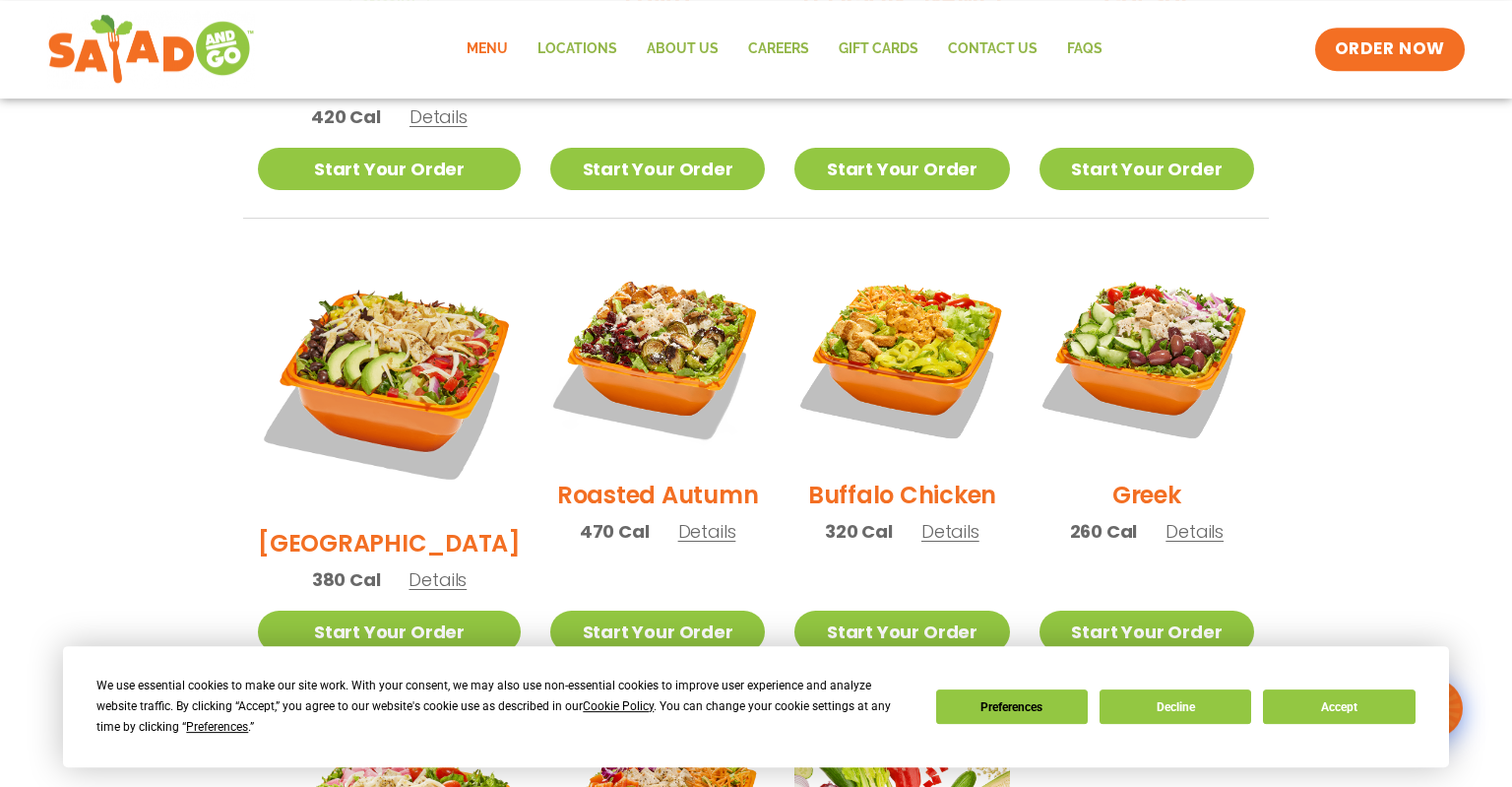 scroll, scrollTop: 858, scrollLeft: 0, axis: vertical 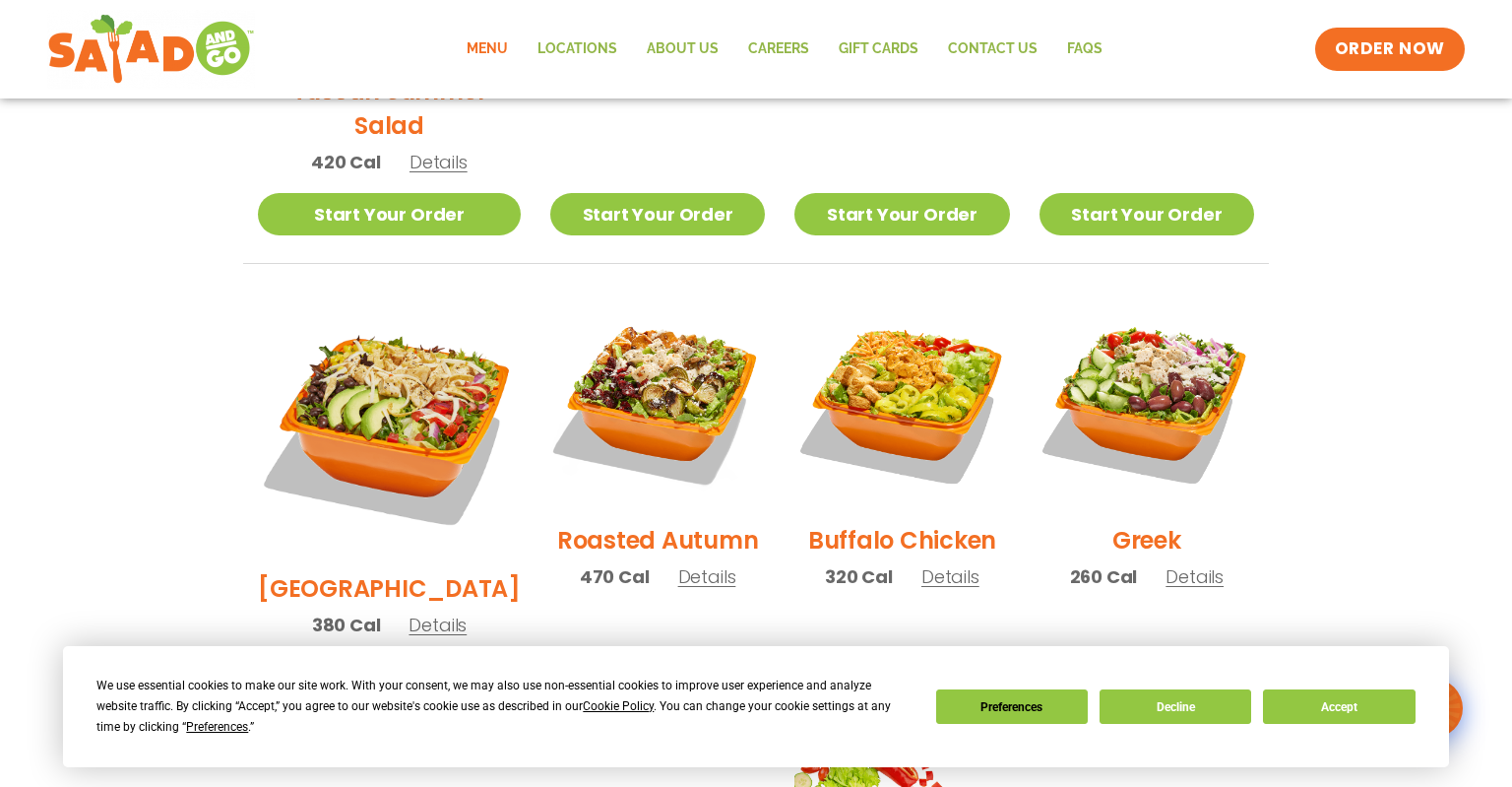 click on "Details" at bounding box center [707, 576] 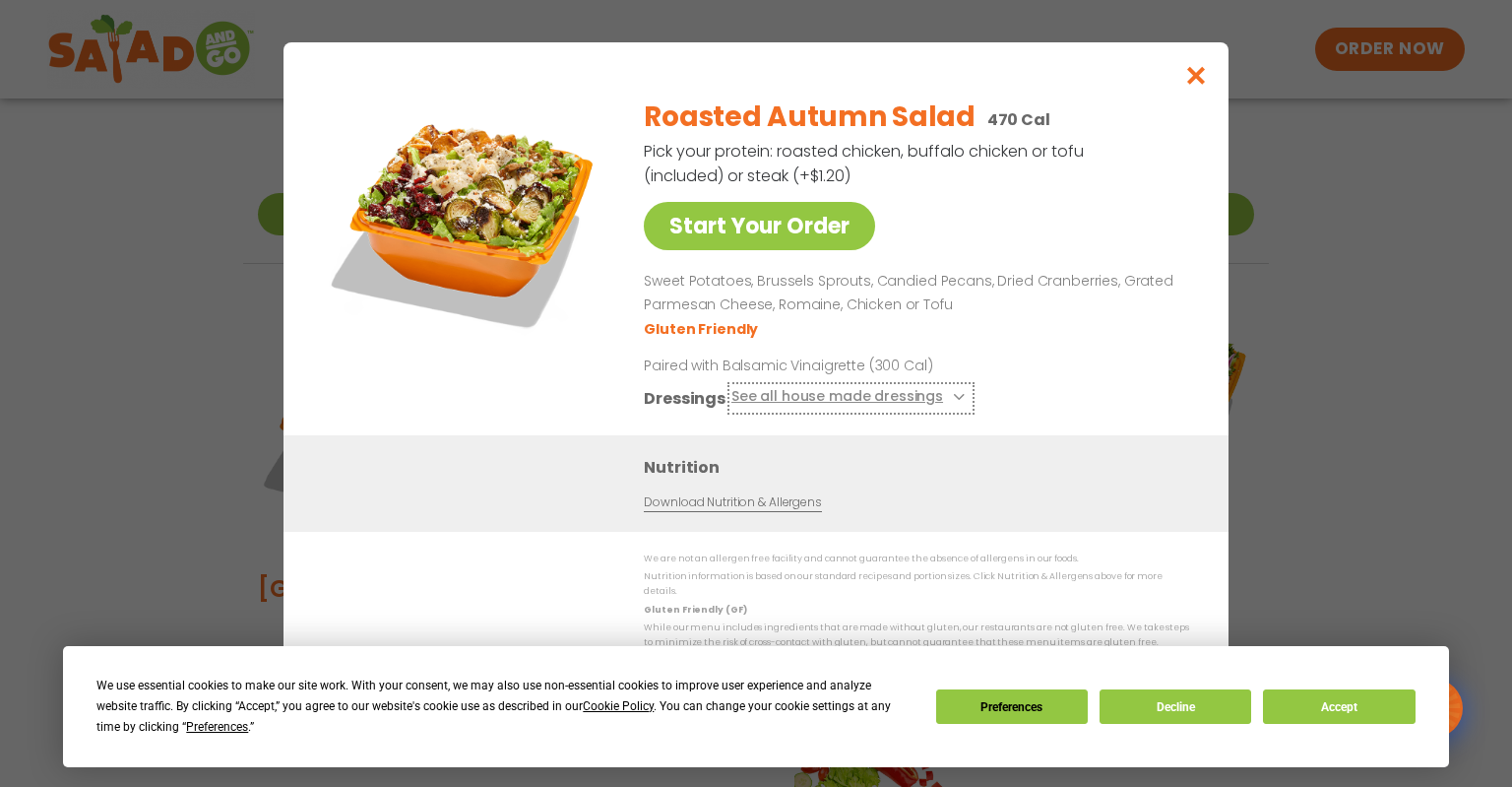 click at bounding box center (957, 397) 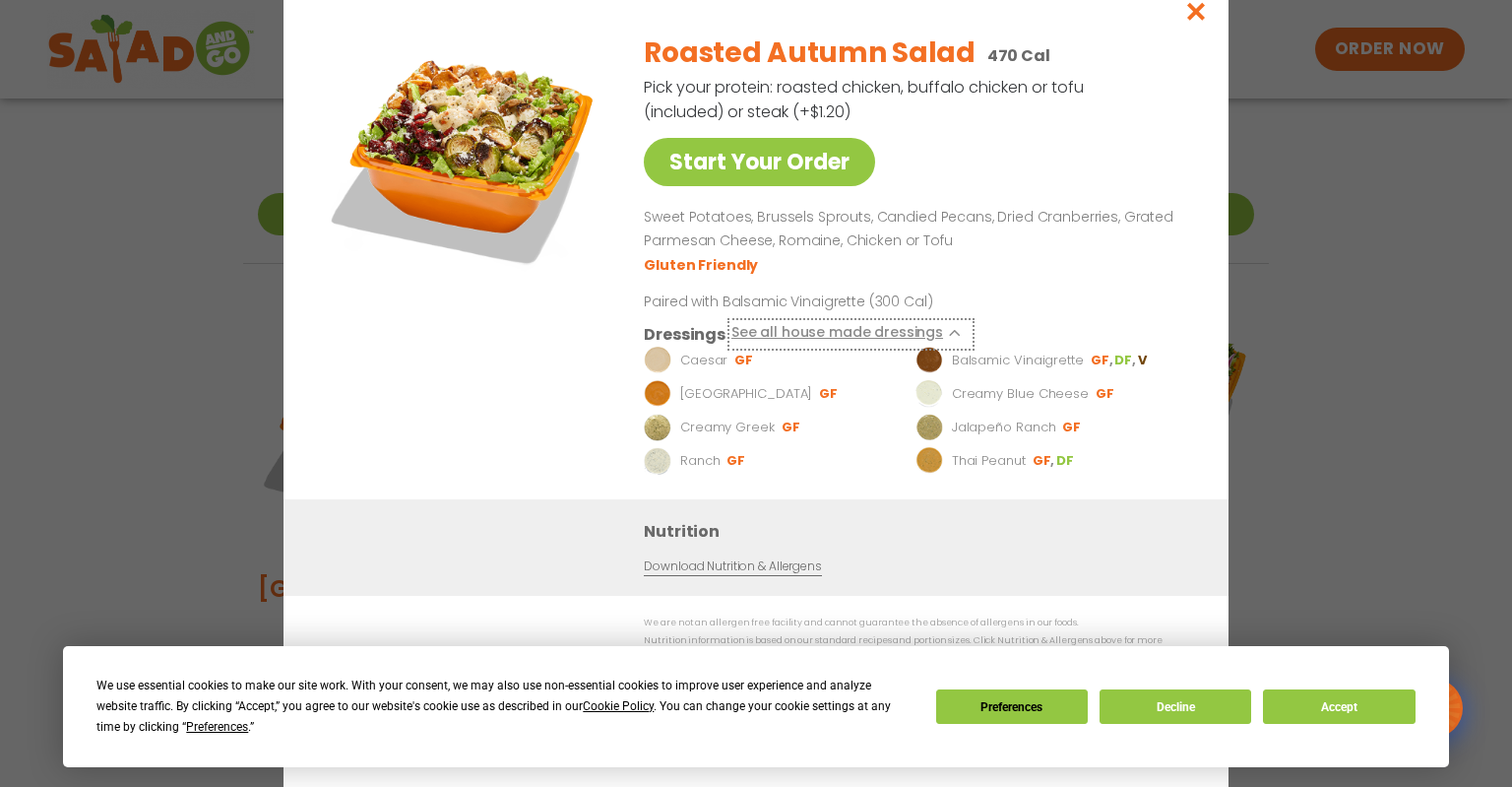 click at bounding box center (957, 333) 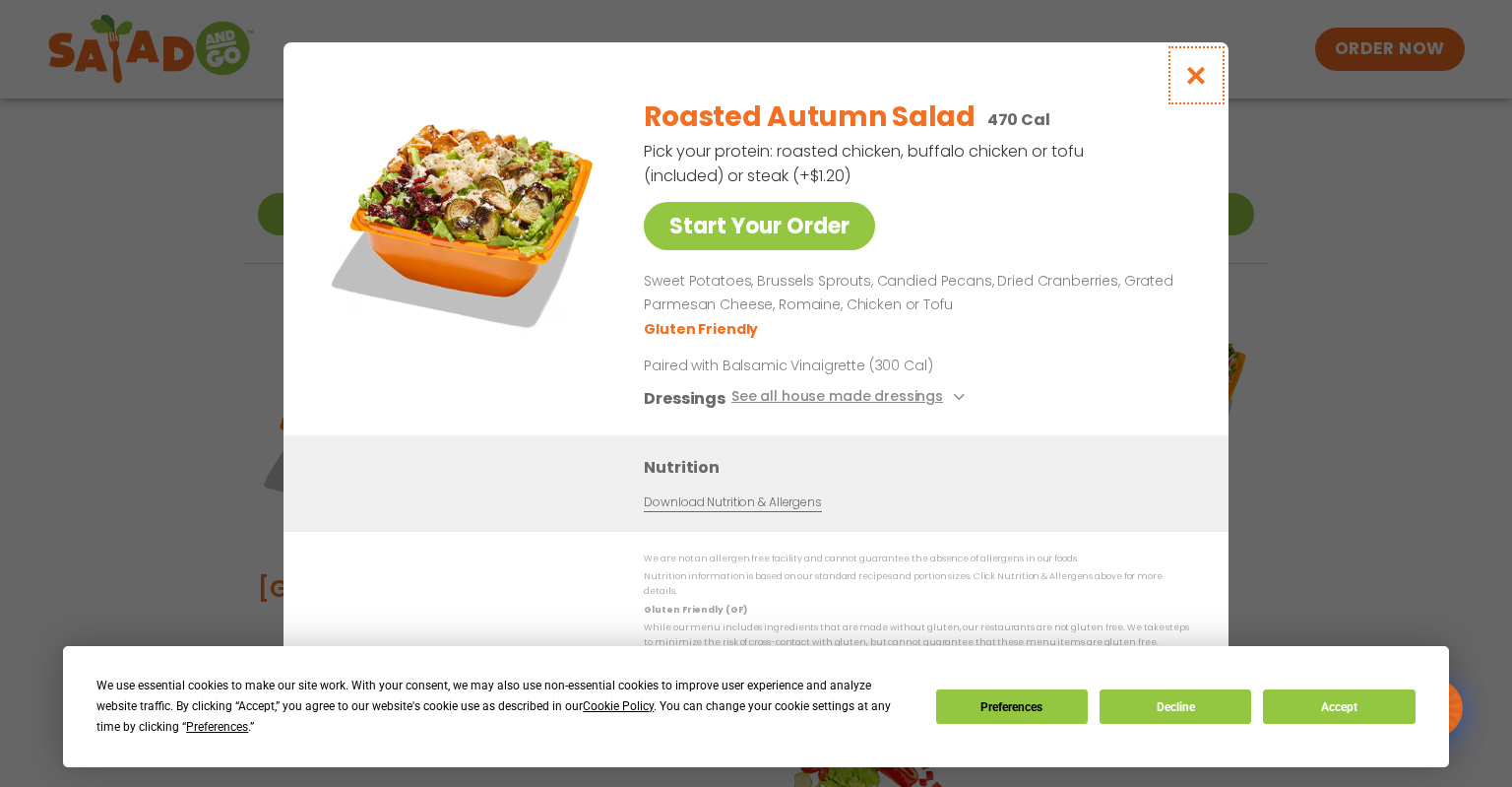click at bounding box center [1196, 75] 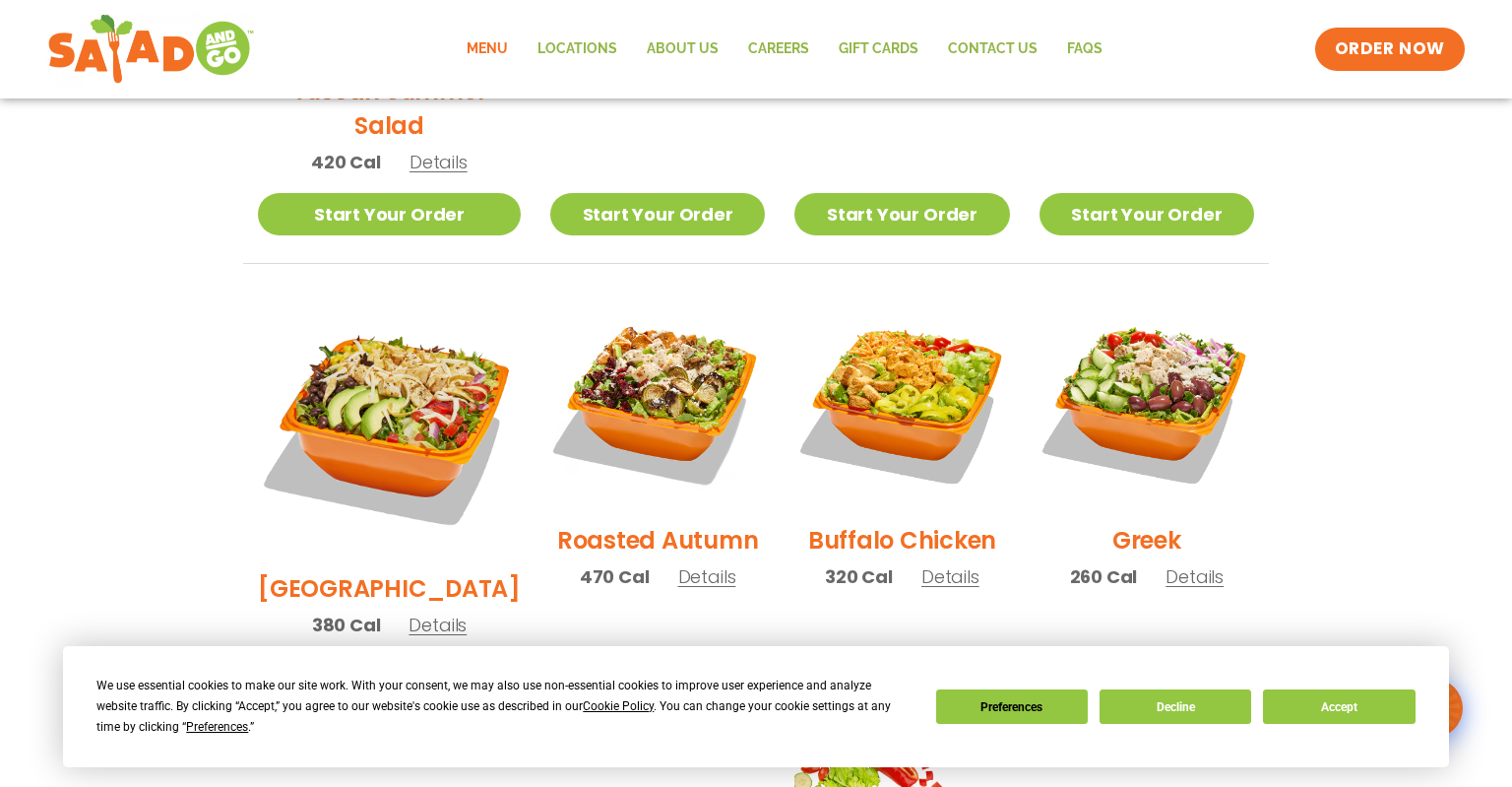 click on "Details" at bounding box center (437, 624) 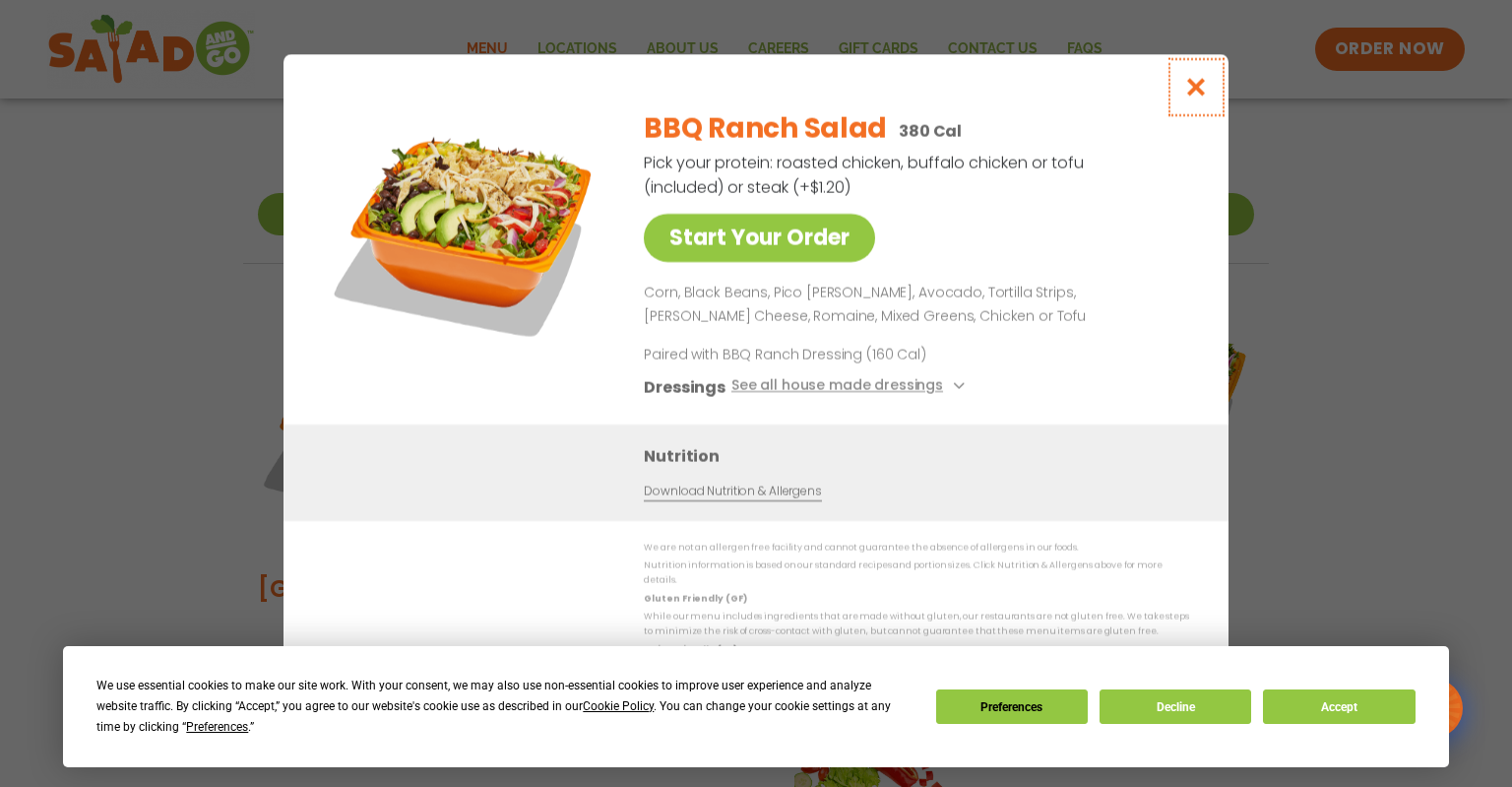 click at bounding box center (1196, 87) 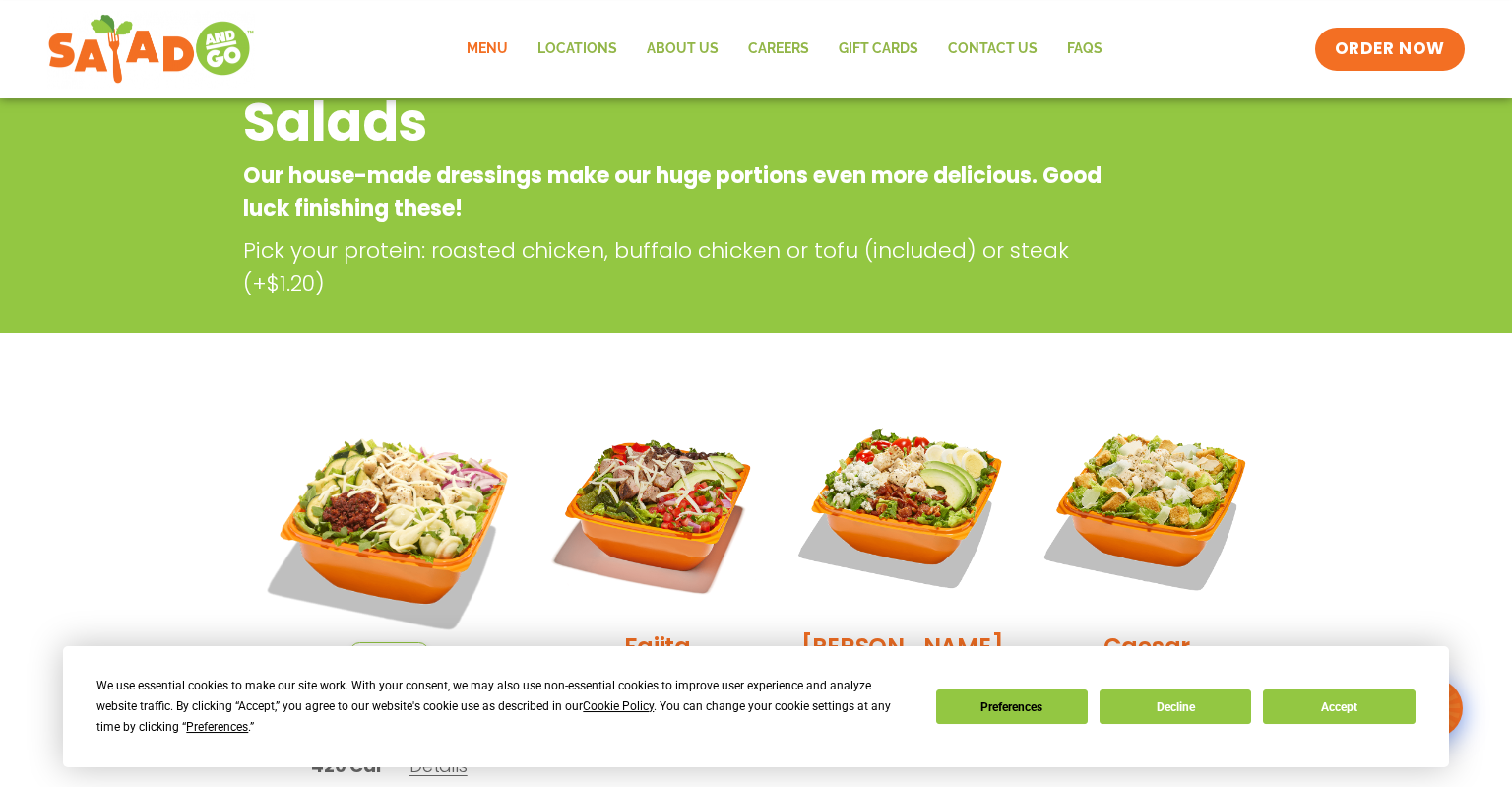 scroll, scrollTop: 0, scrollLeft: 0, axis: both 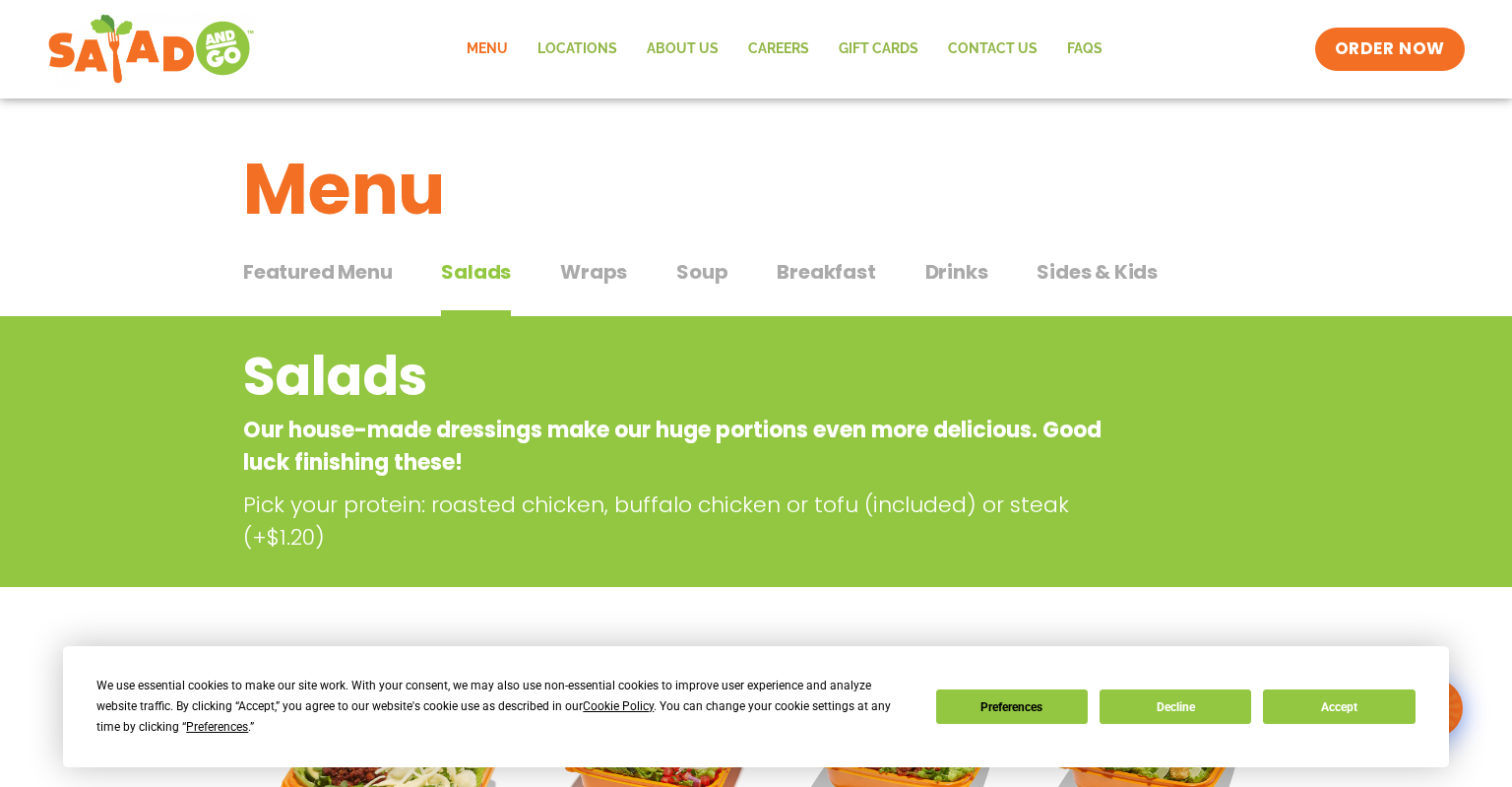 click on "Featured Menu" at bounding box center (317, 272) 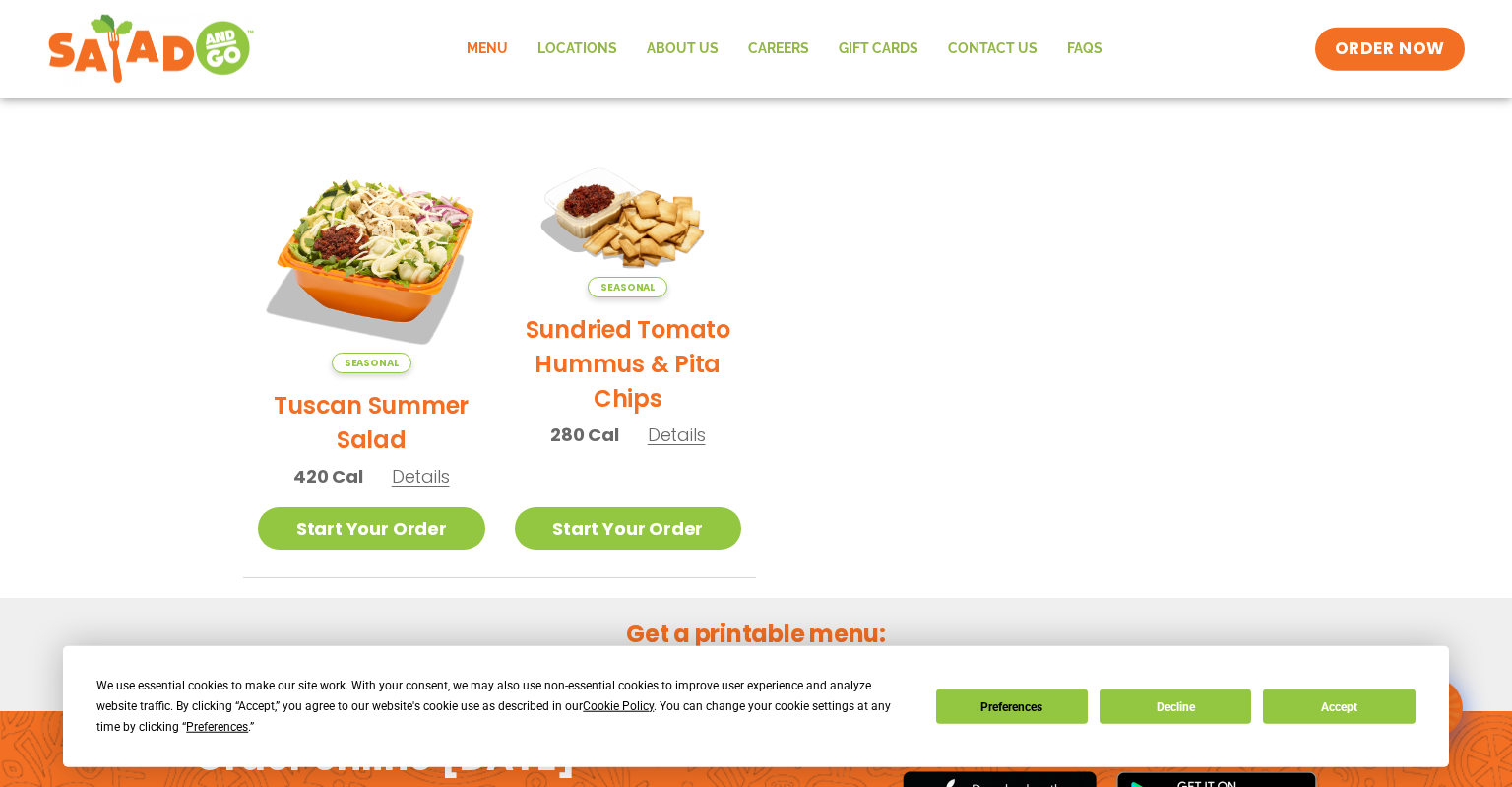 scroll, scrollTop: 416, scrollLeft: 0, axis: vertical 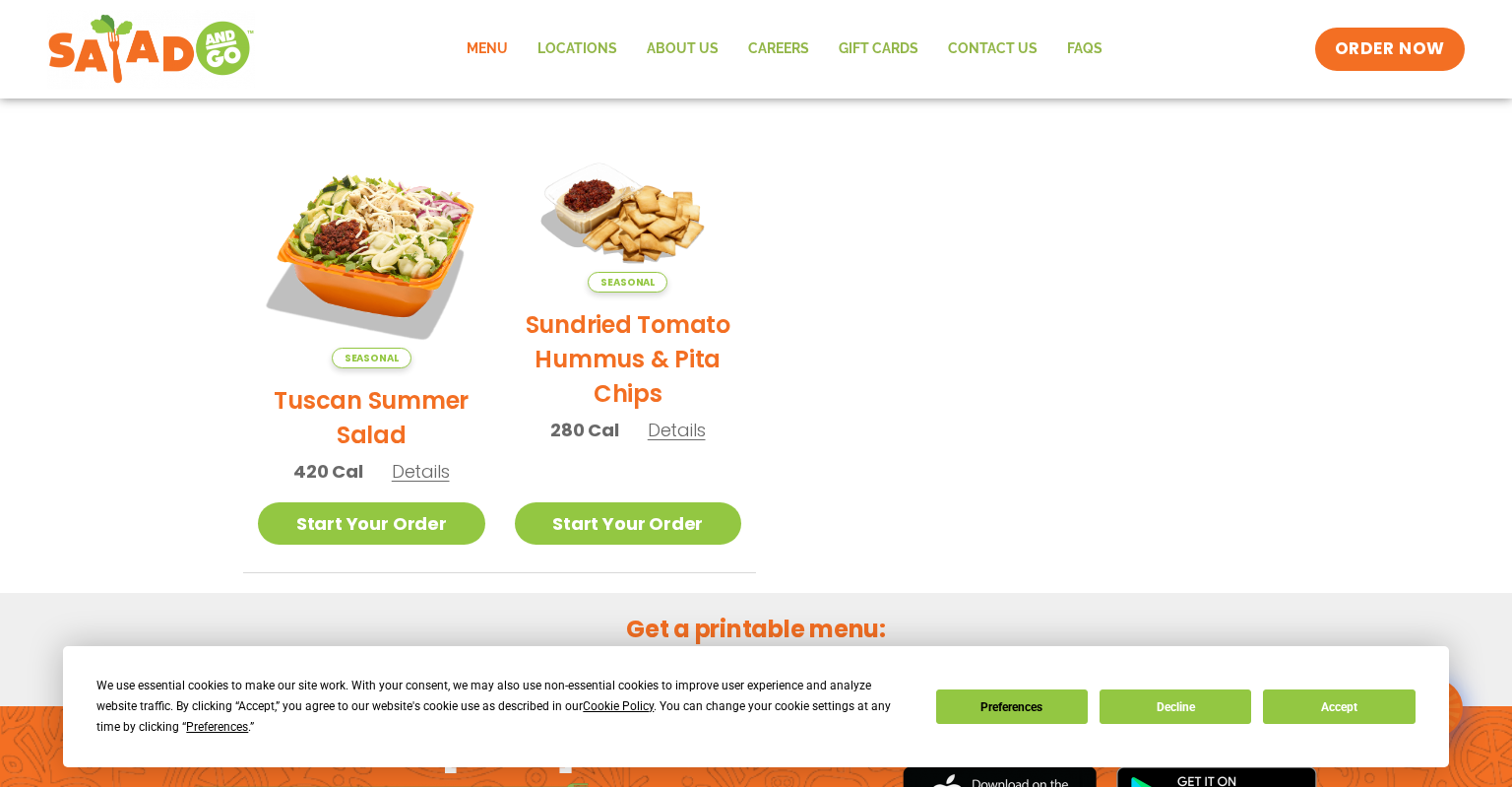 click on "Details" at bounding box center [420, 471] 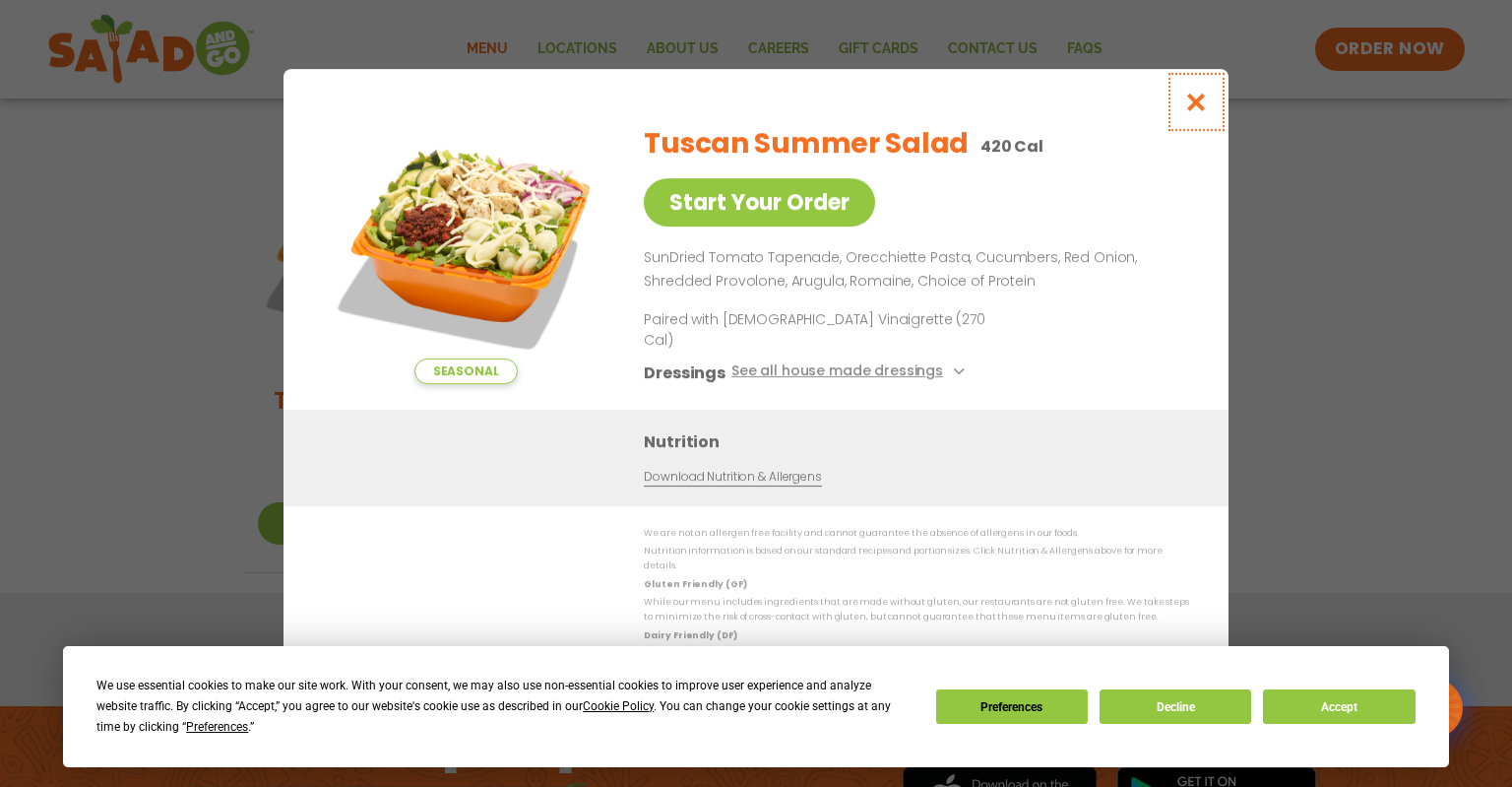 click at bounding box center (1196, 101) 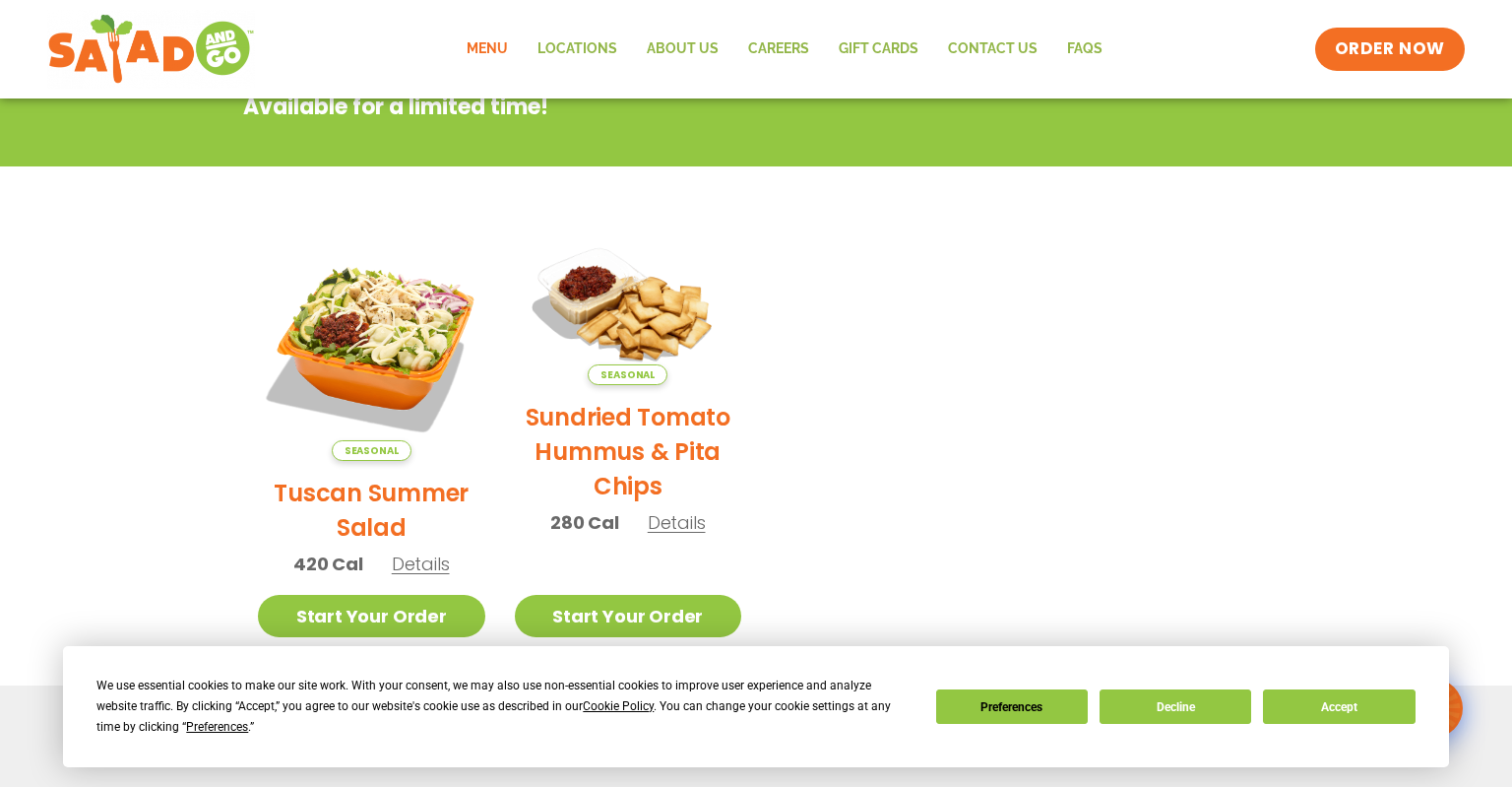 scroll, scrollTop: 0, scrollLeft: 0, axis: both 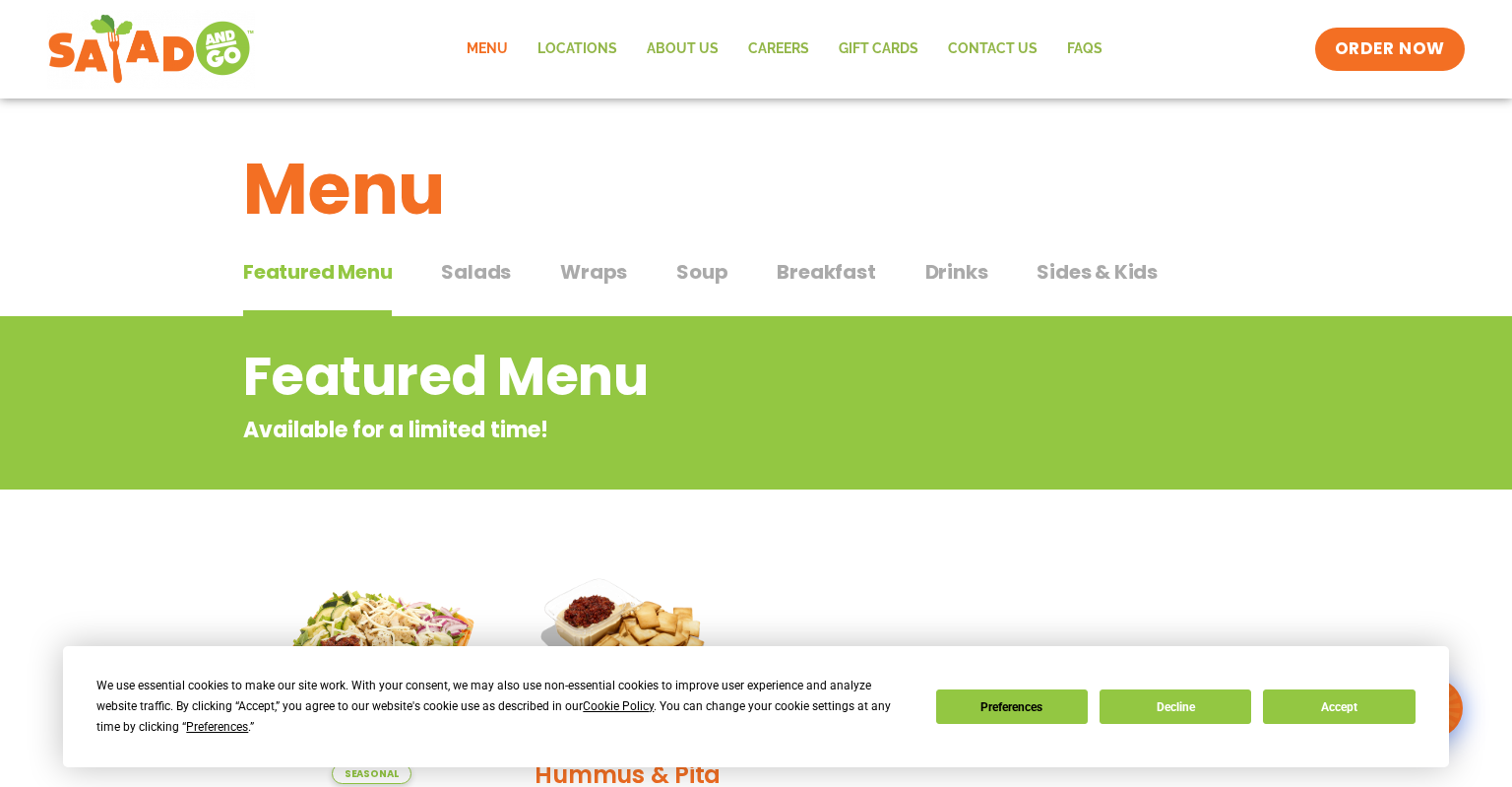 click on "Breakfast" at bounding box center [826, 272] 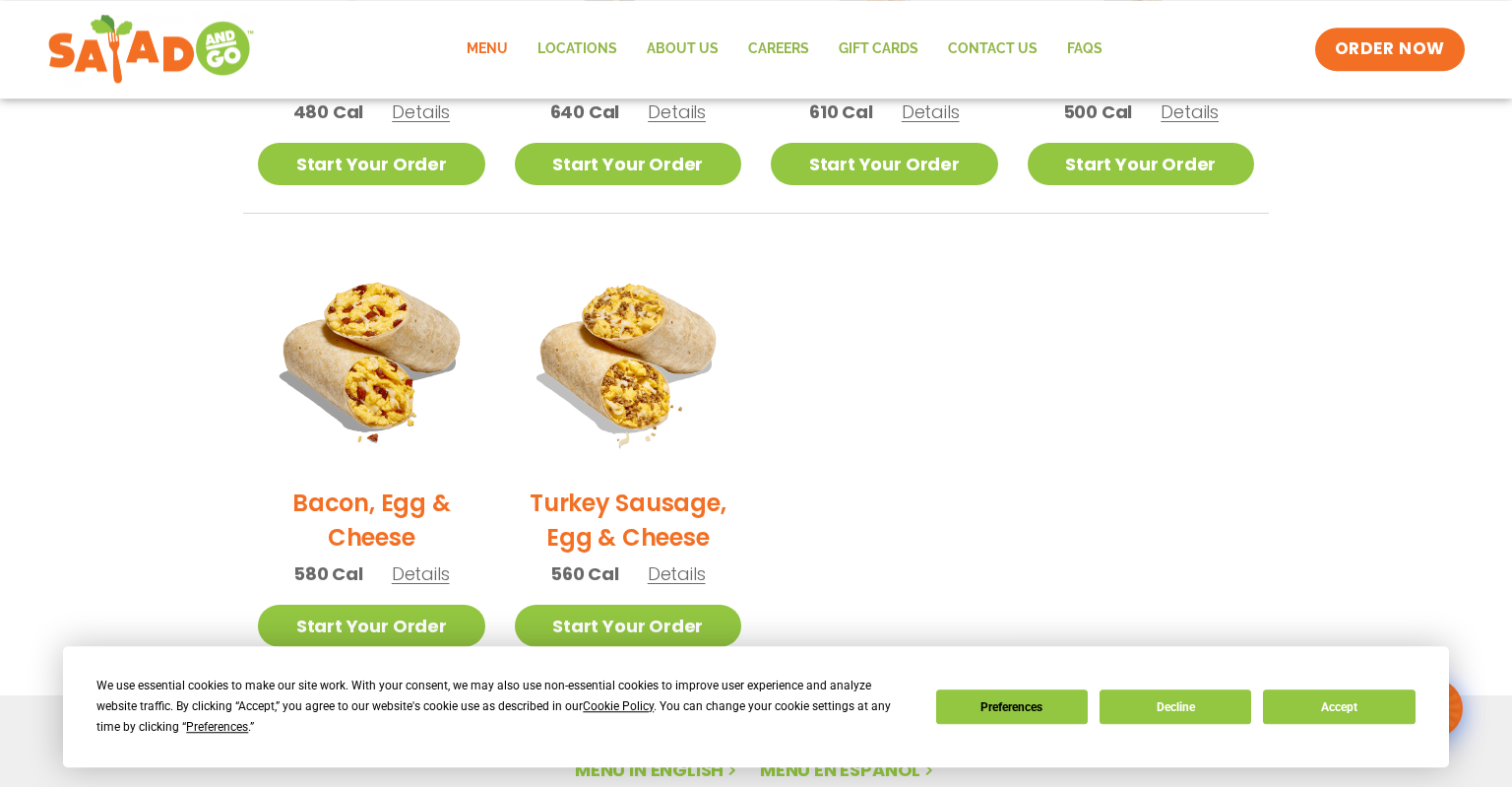 scroll, scrollTop: 831, scrollLeft: 0, axis: vertical 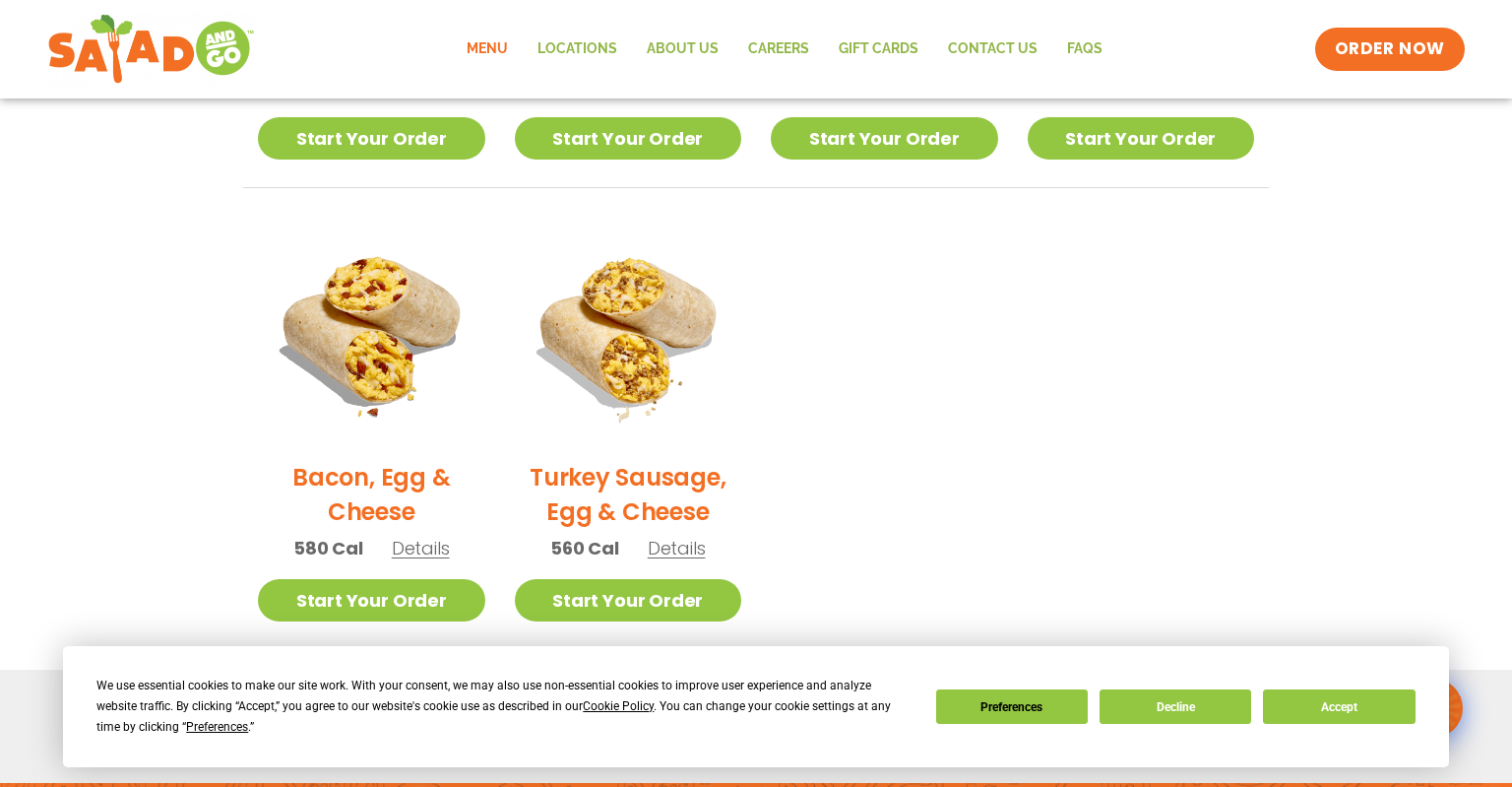 click on "Details" at bounding box center (420, 548) 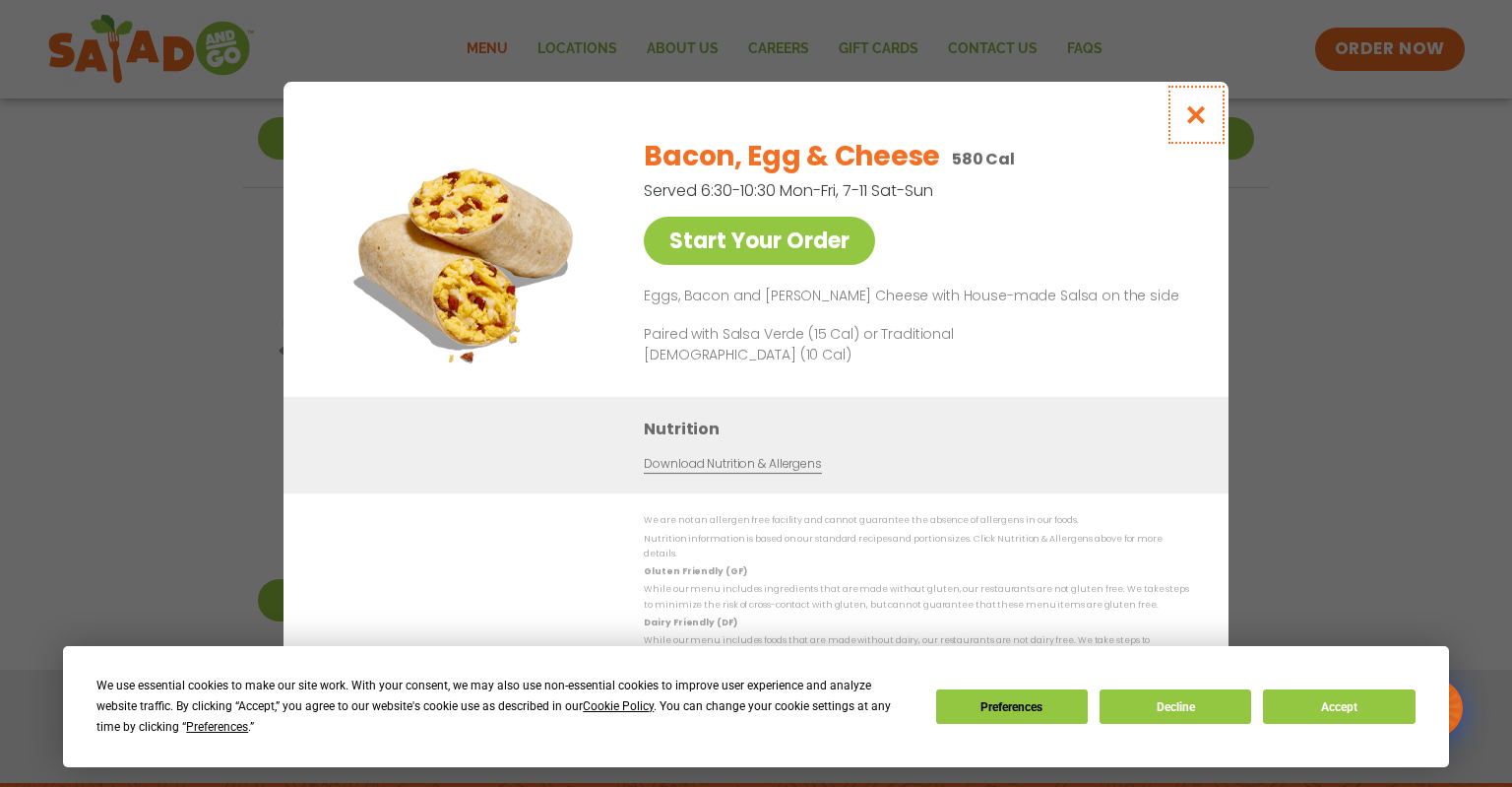 click at bounding box center [1196, 114] 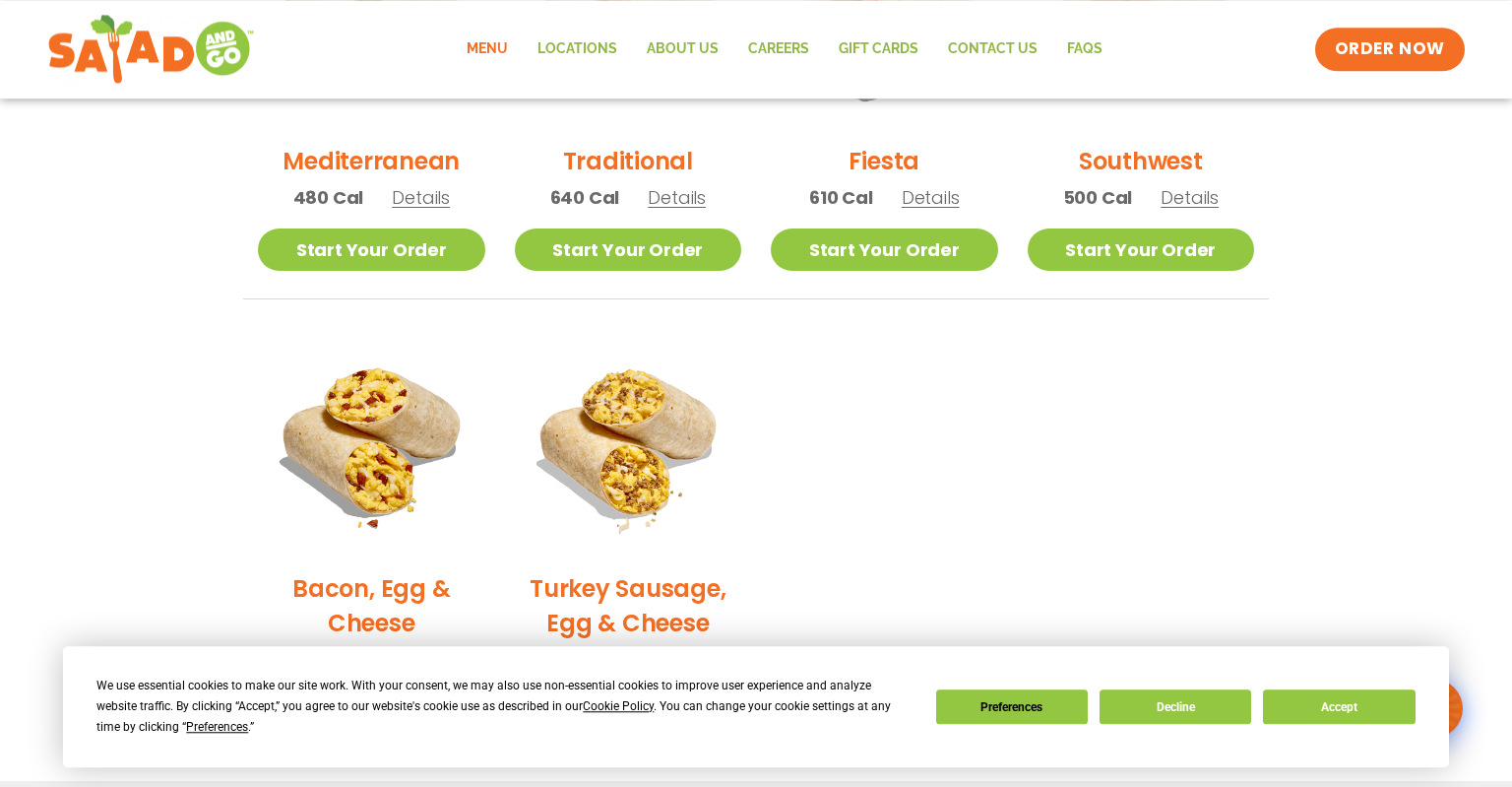 scroll, scrollTop: 520, scrollLeft: 0, axis: vertical 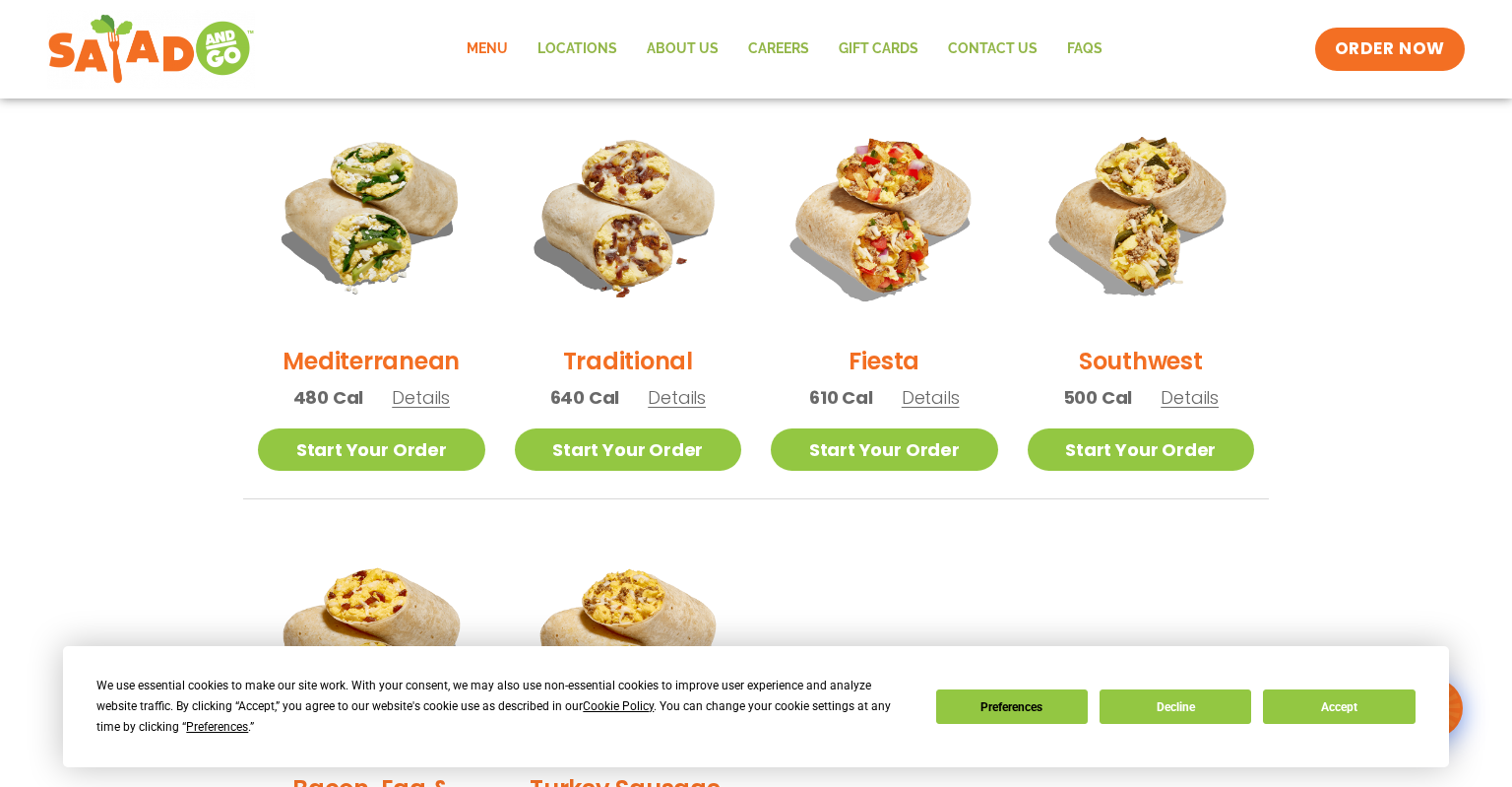click on "Details" at bounding box center [676, 397] 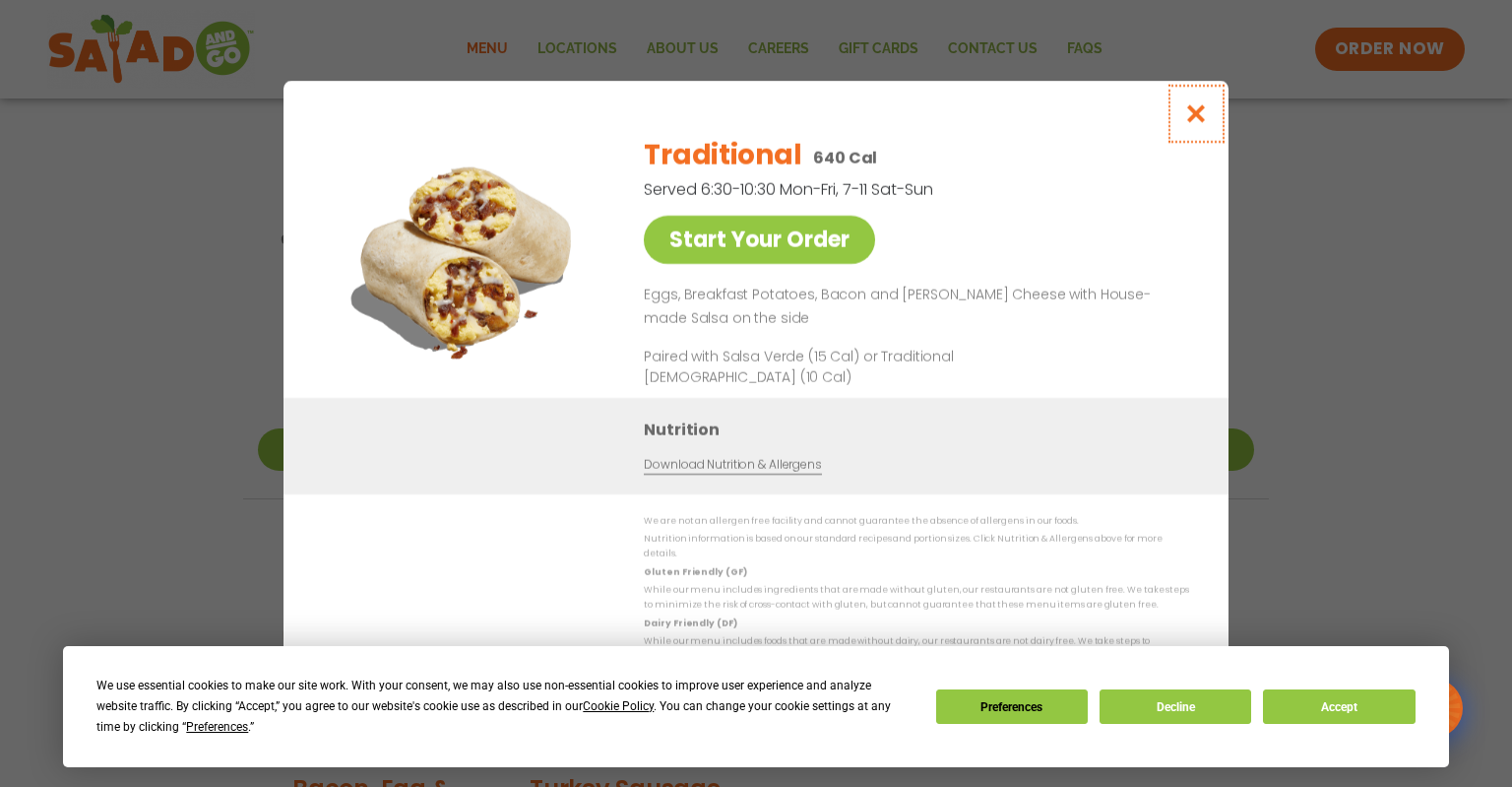 click at bounding box center (1196, 113) 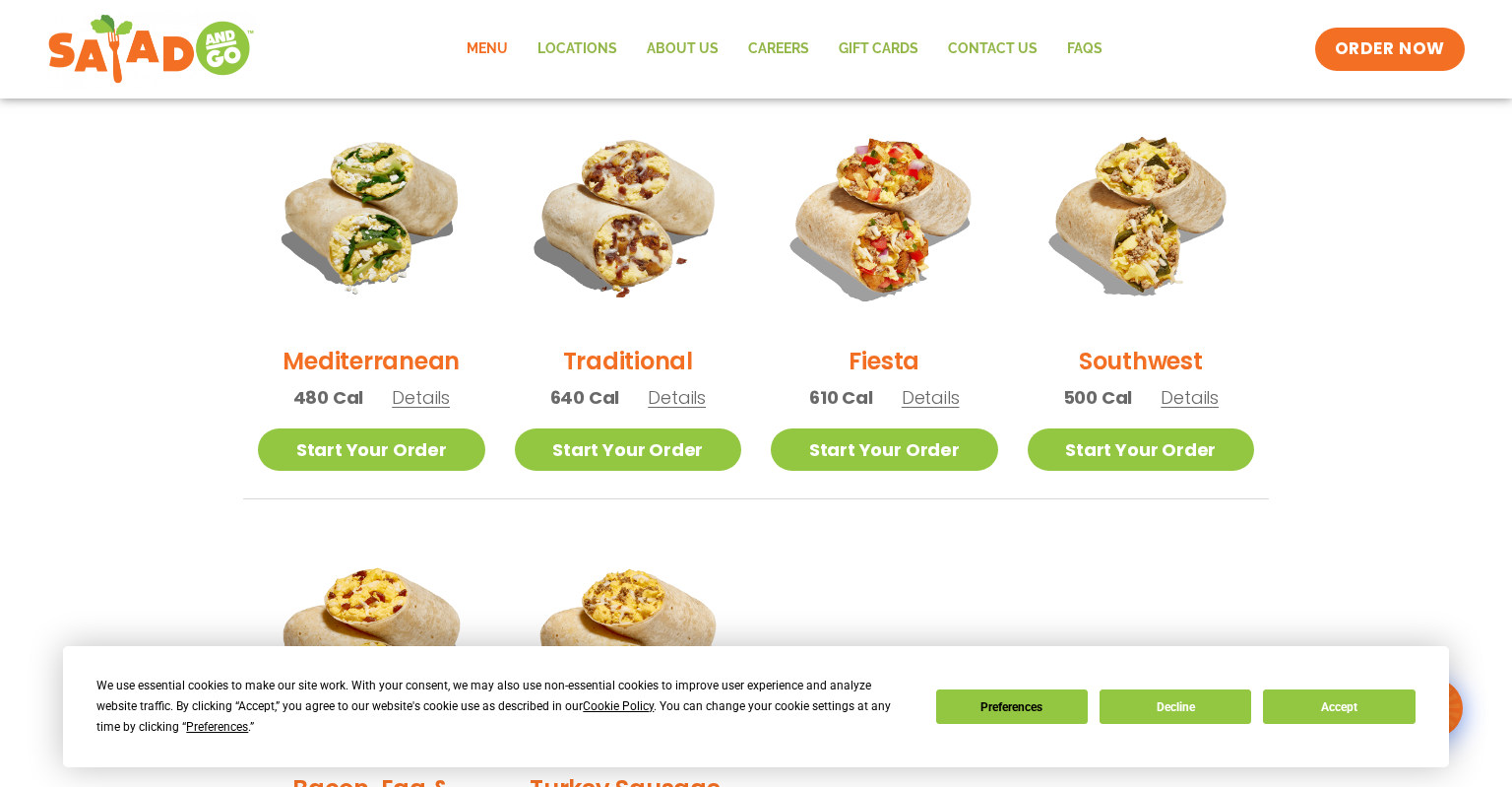 click on "Details" at bounding box center (420, 397) 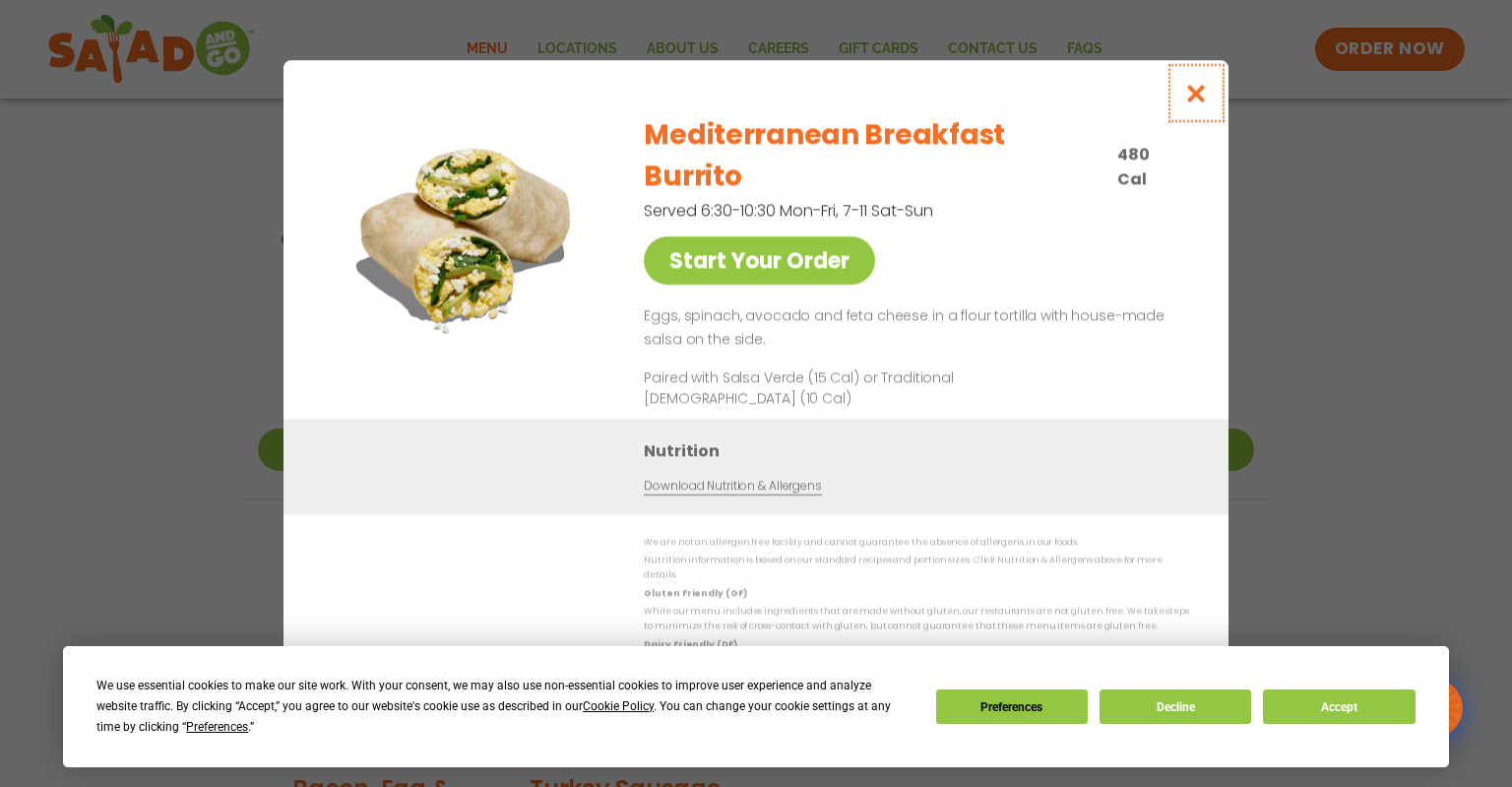click at bounding box center [1196, 93] 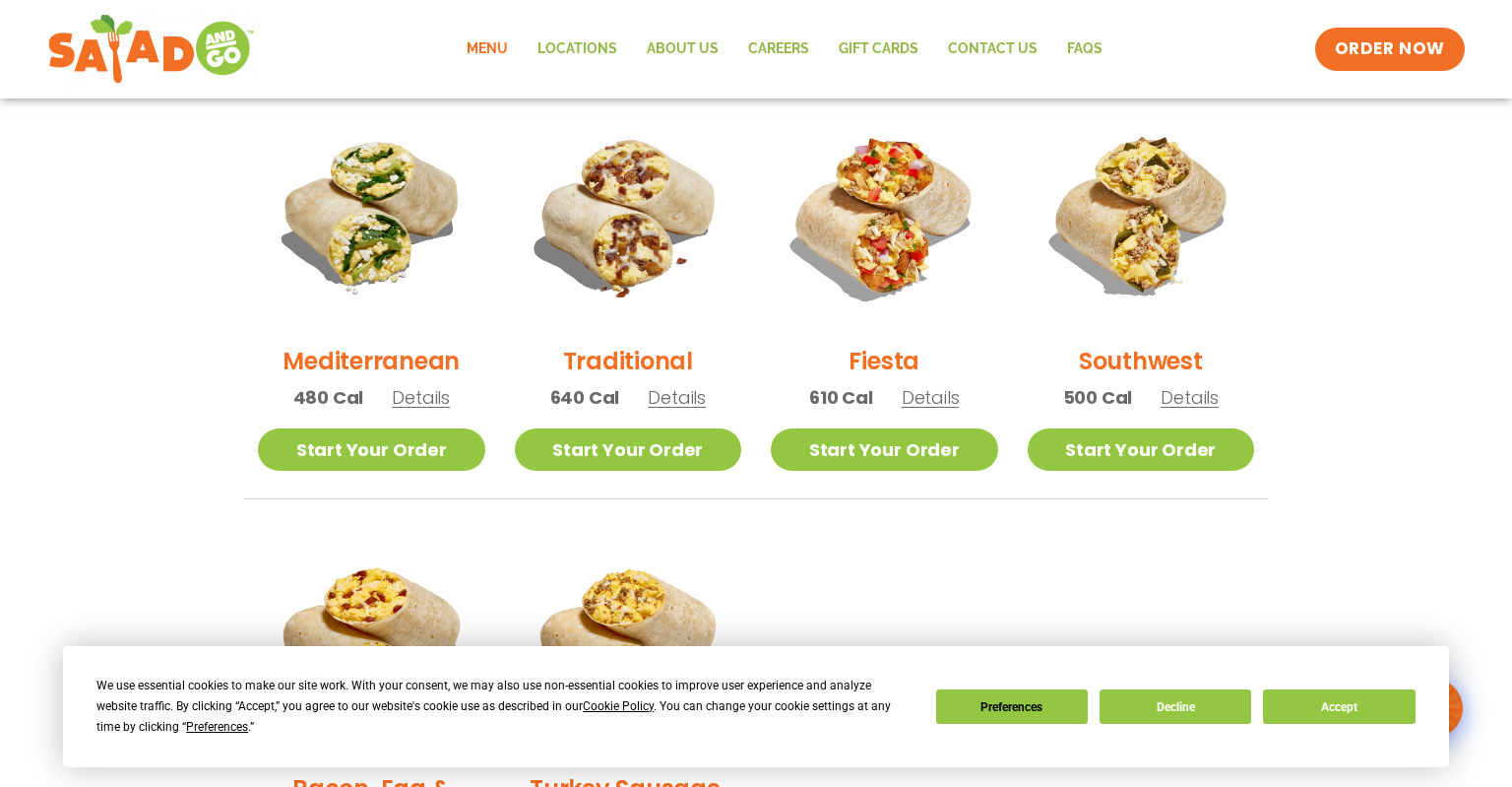 click on "Details" at bounding box center [930, 397] 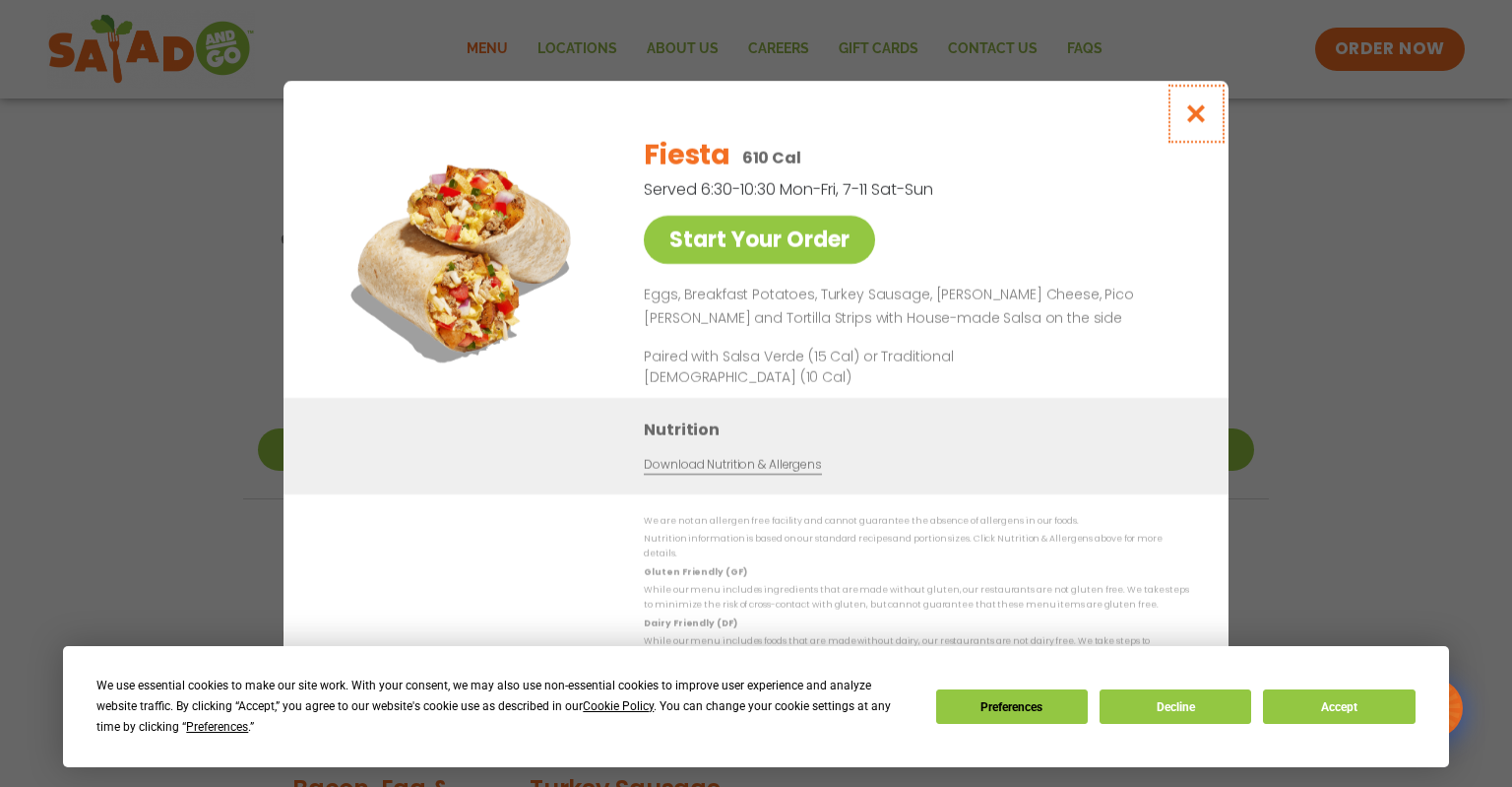 click at bounding box center (1196, 113) 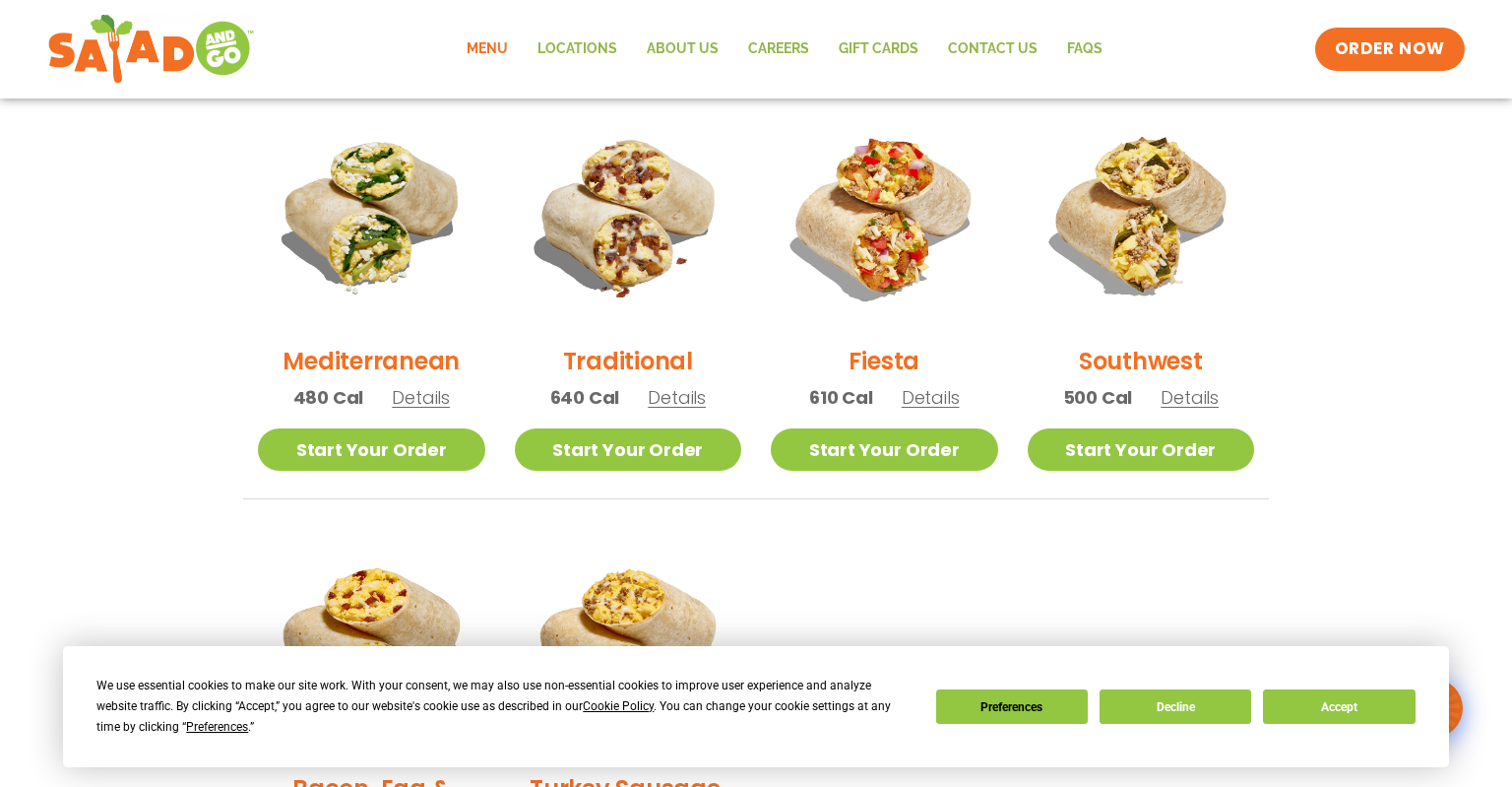 click on "Details" at bounding box center (1189, 397) 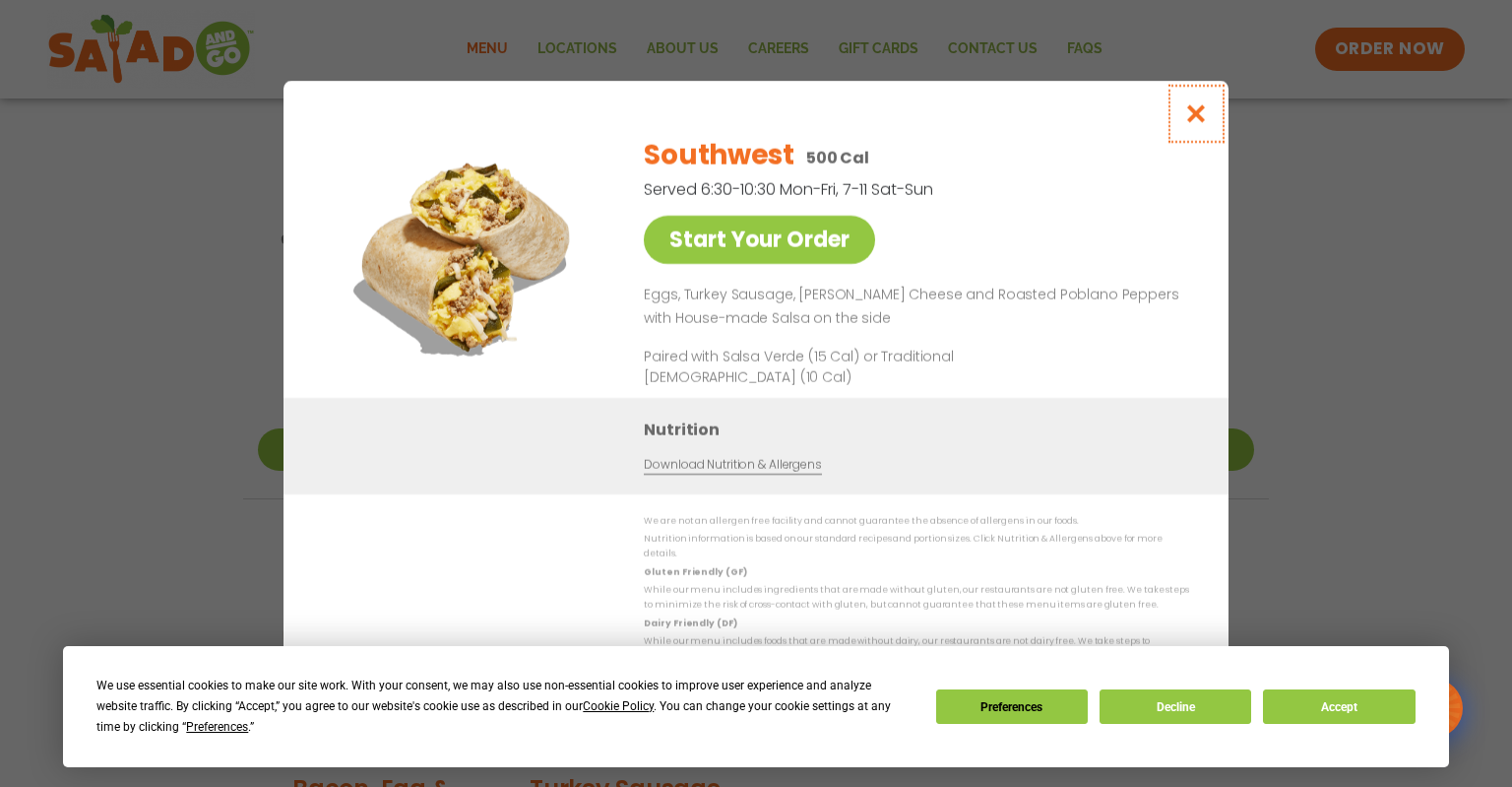 click at bounding box center (1196, 113) 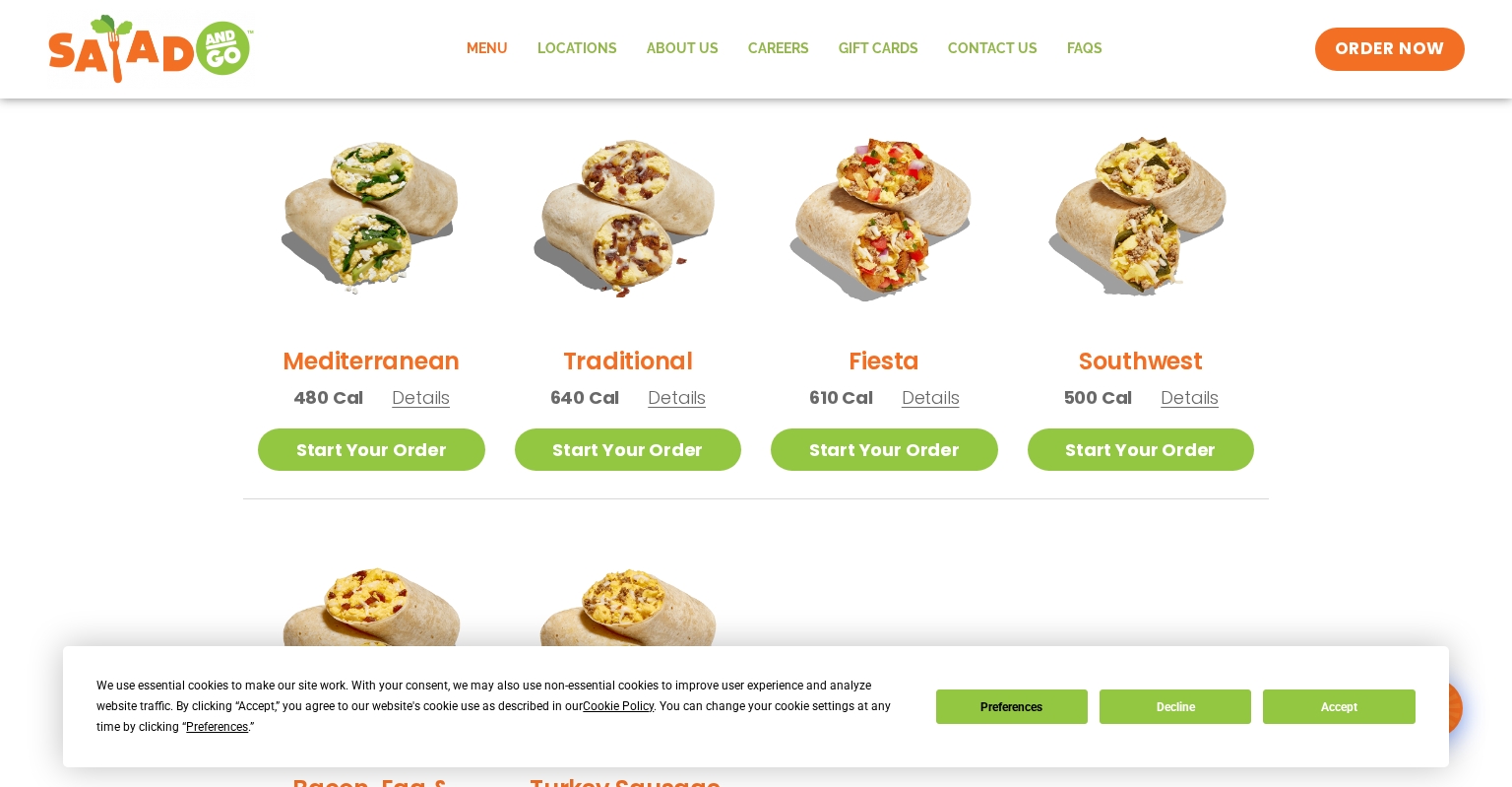 click on "Details" at bounding box center [676, 397] 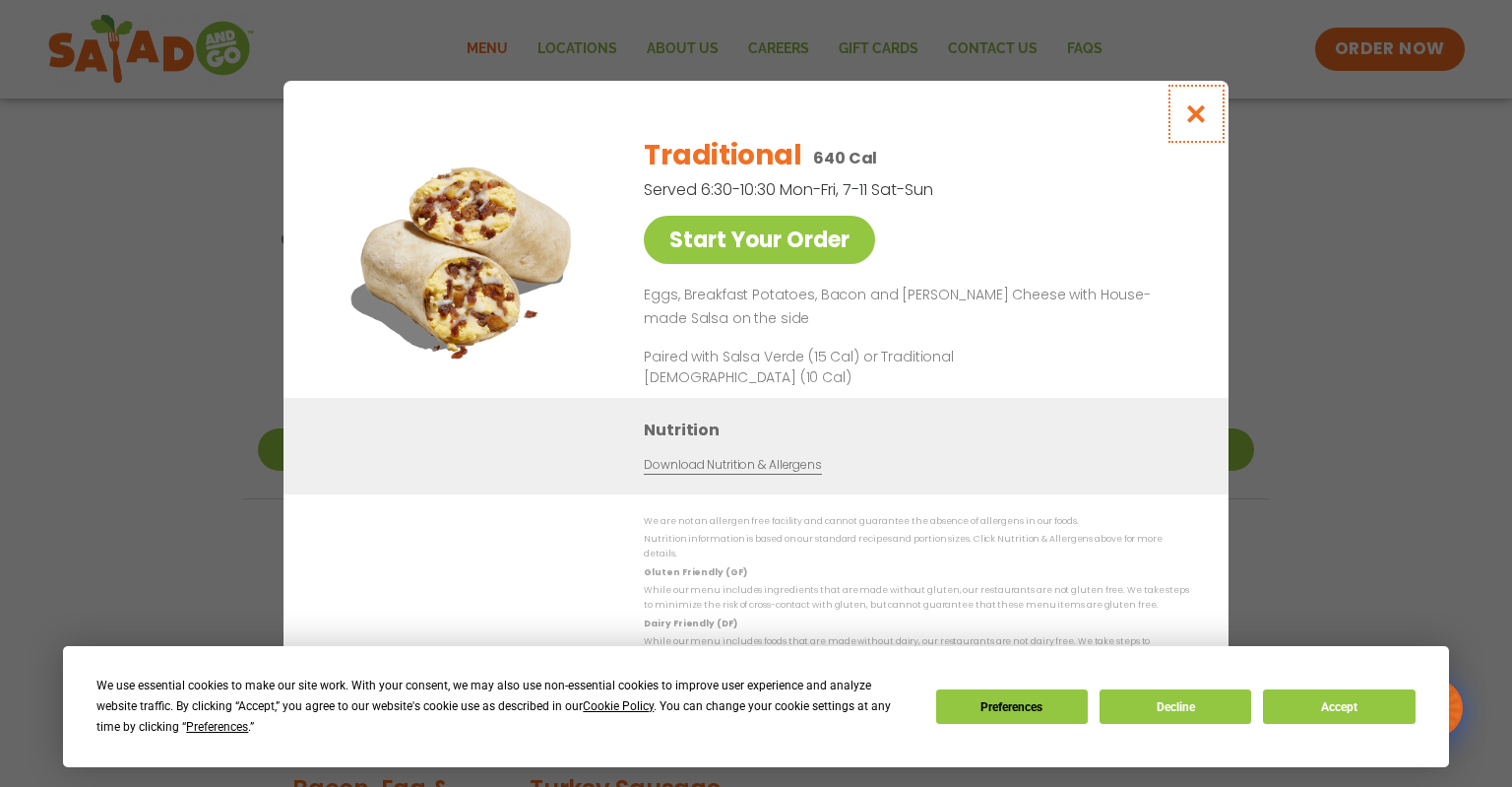 click at bounding box center (1196, 113) 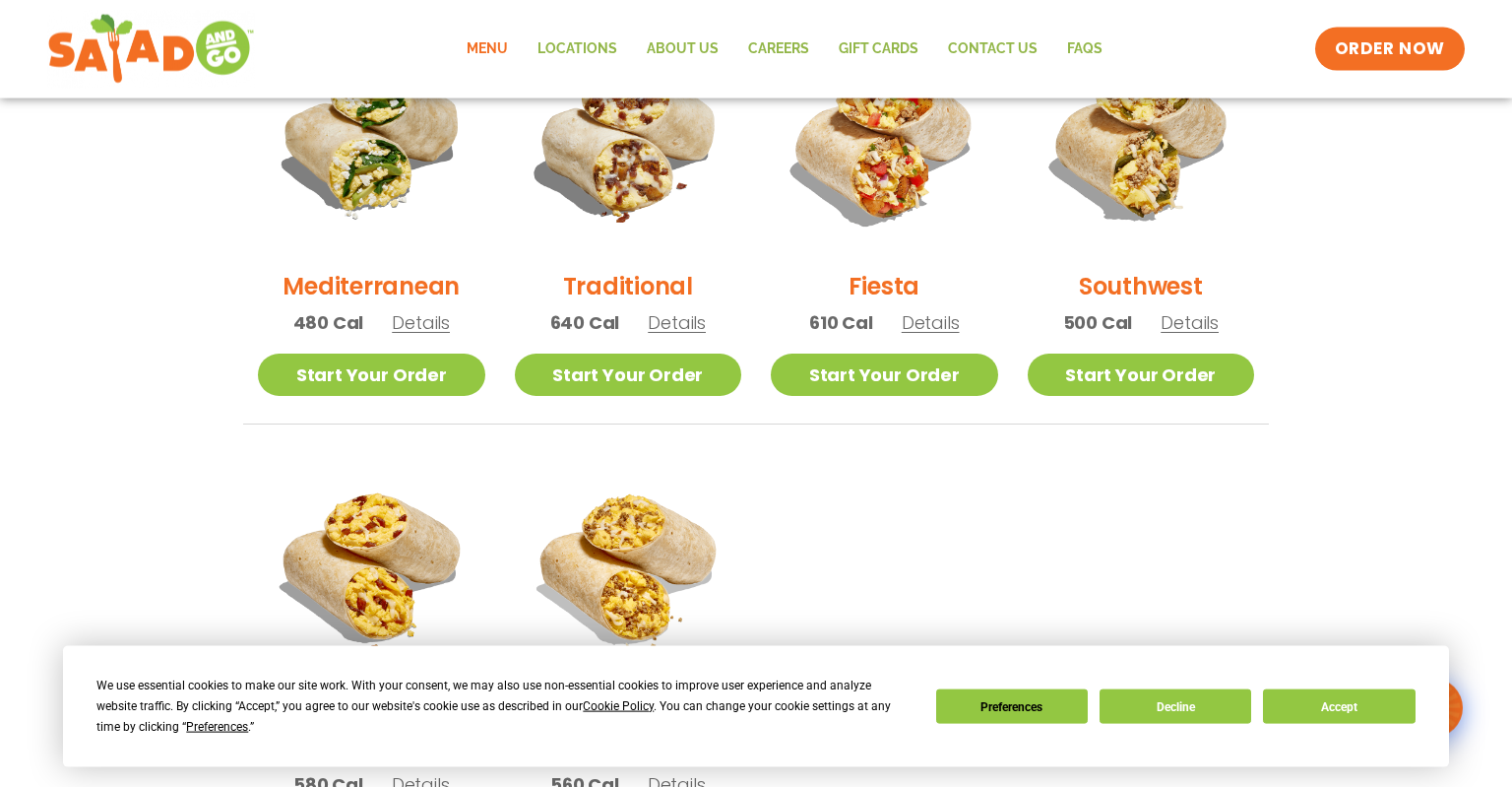 scroll, scrollTop: 936, scrollLeft: 0, axis: vertical 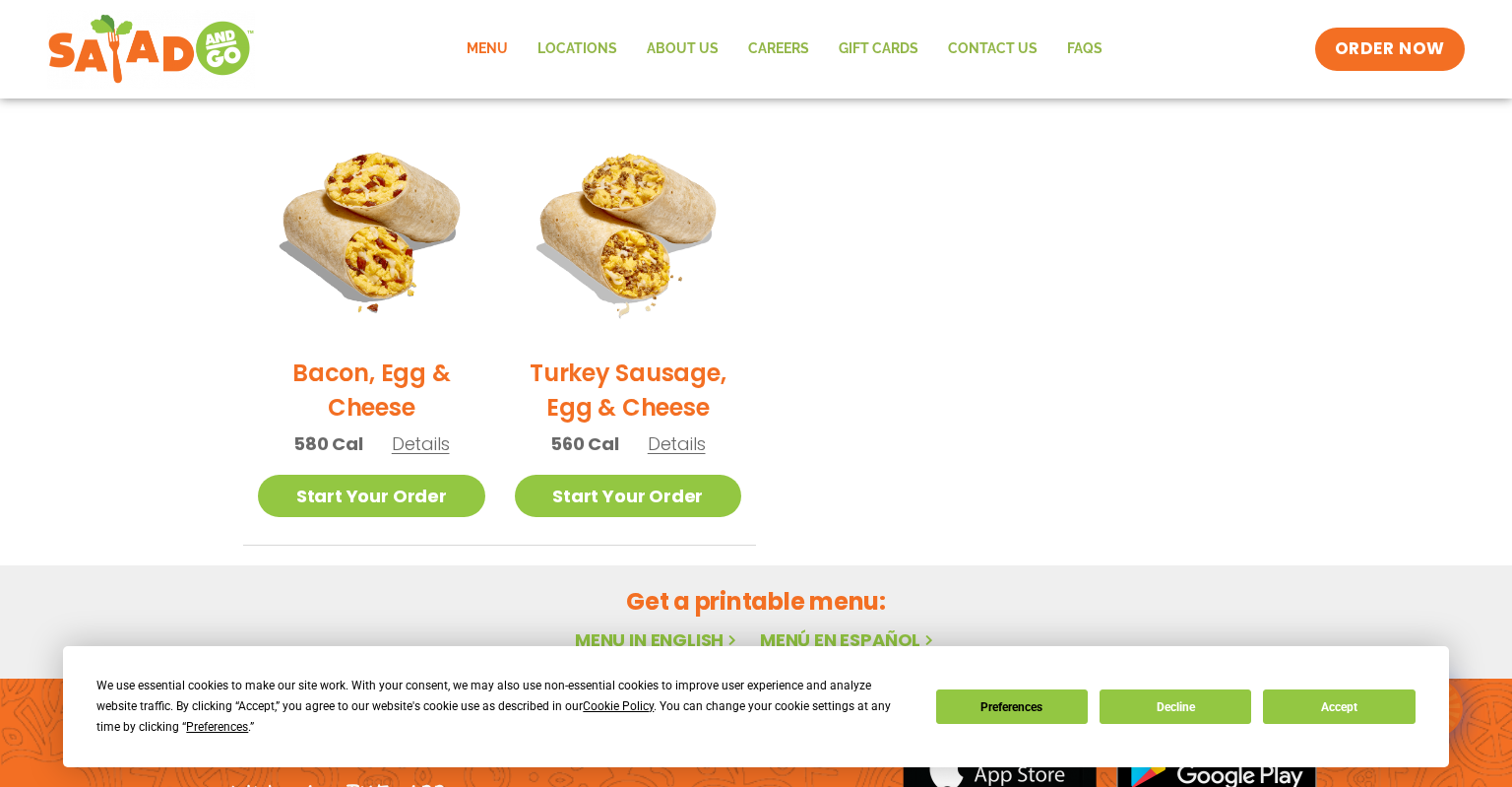 click on "Details" at bounding box center (420, 443) 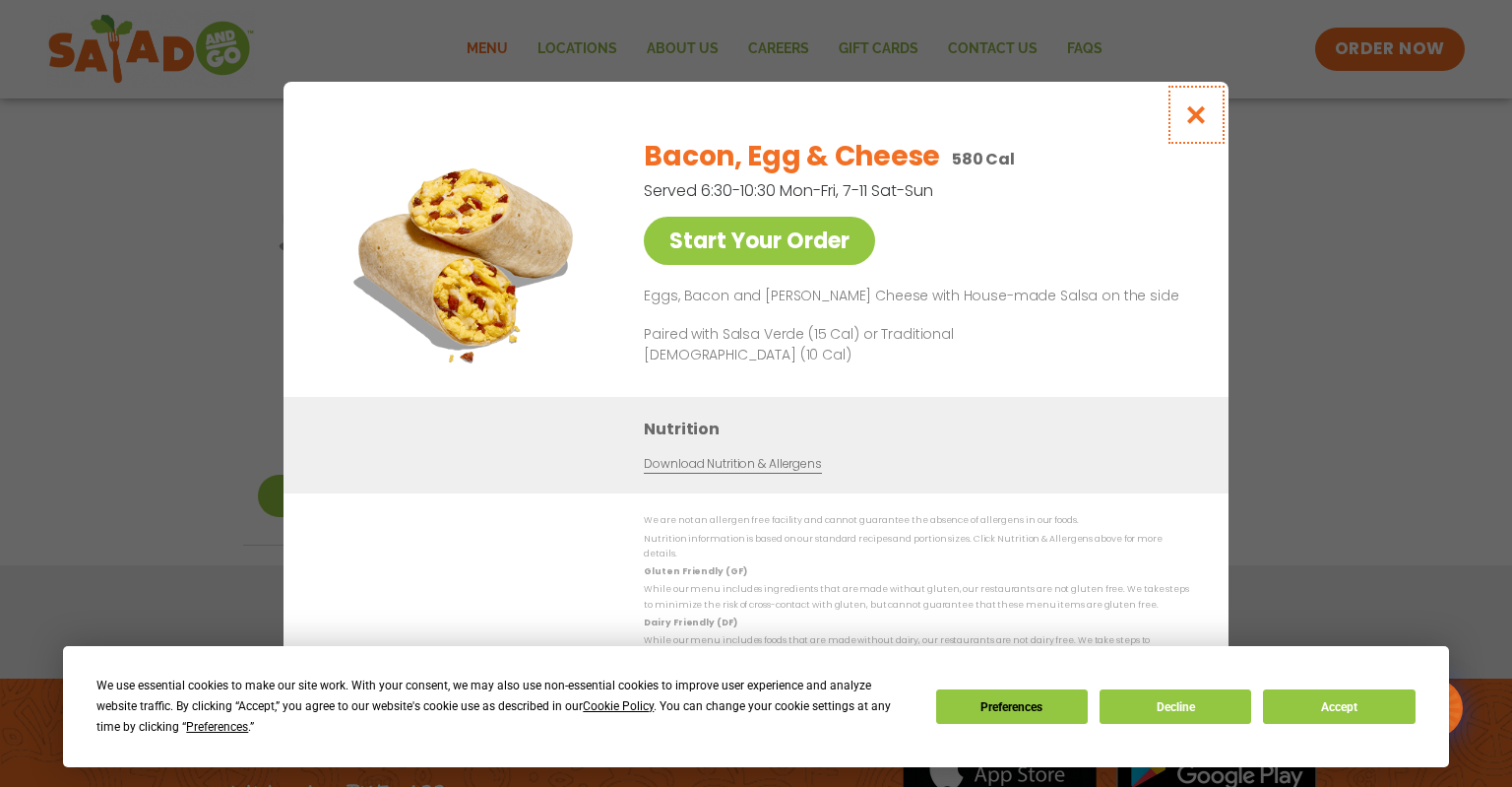 click at bounding box center [1196, 114] 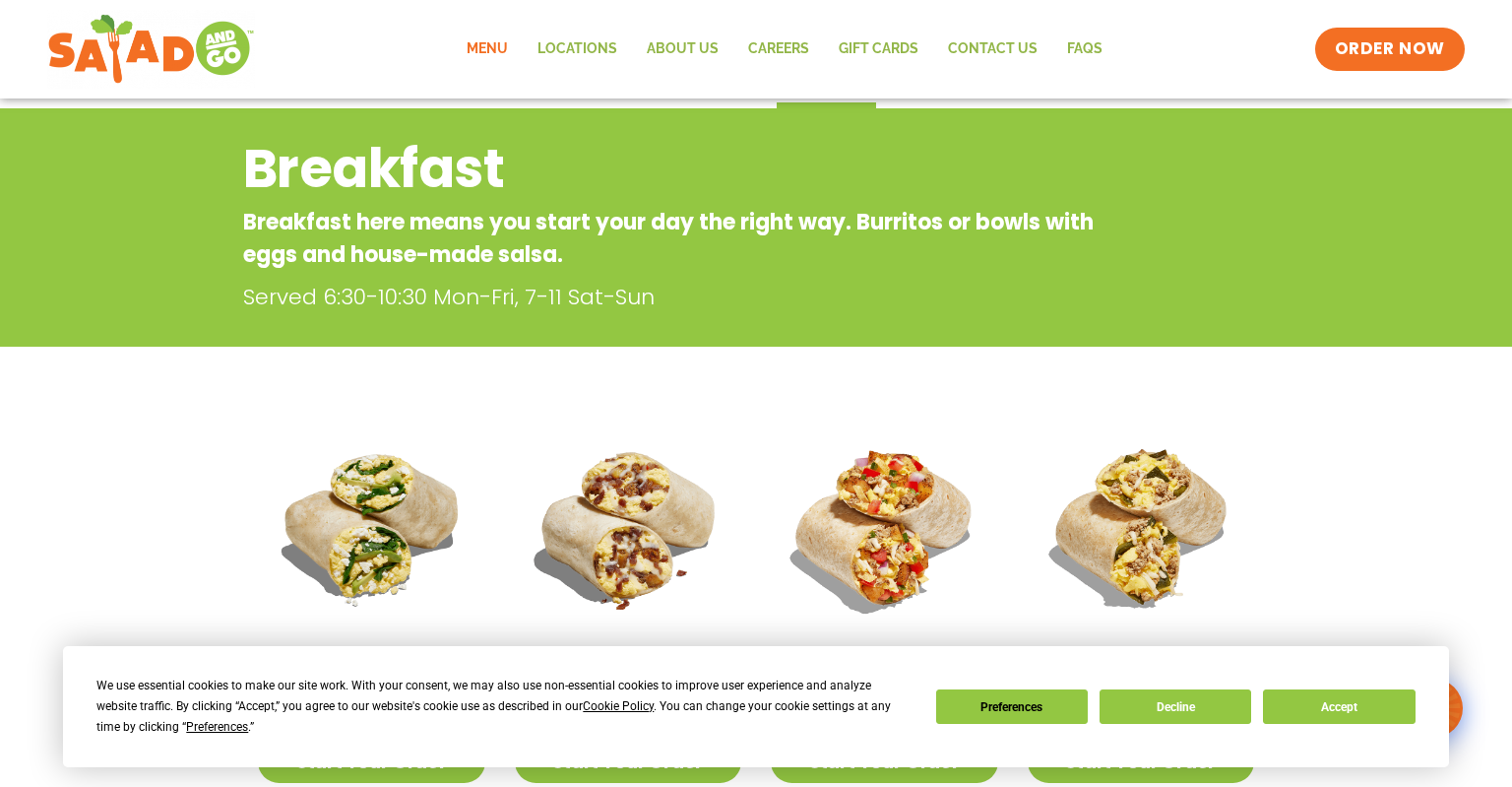 scroll, scrollTop: 0, scrollLeft: 0, axis: both 